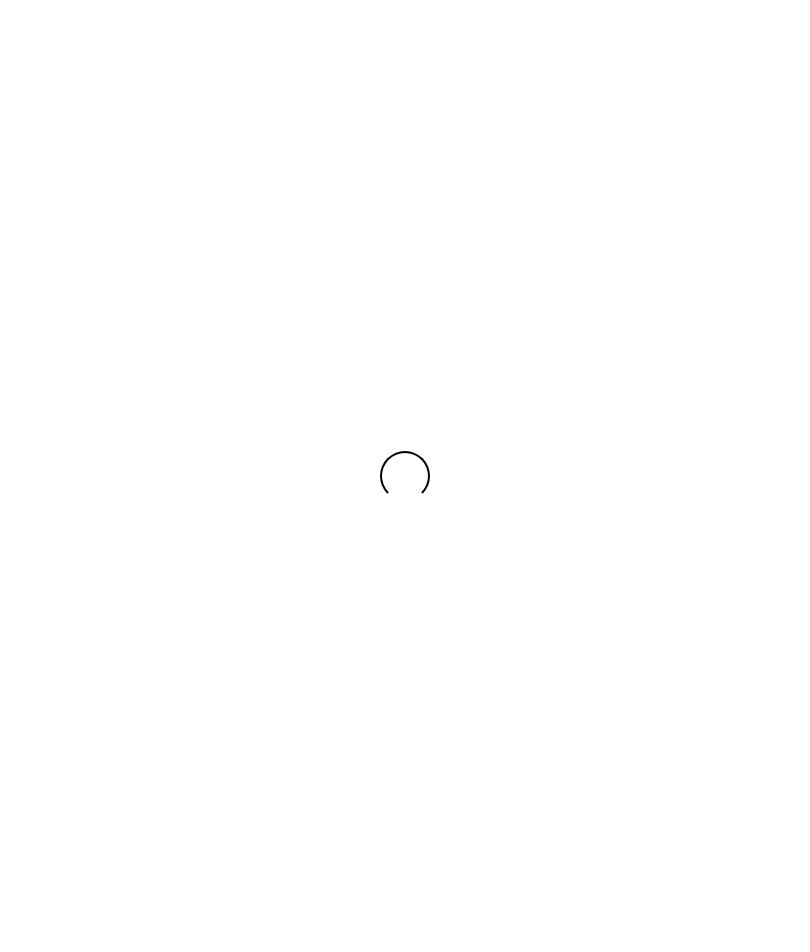 scroll, scrollTop: 0, scrollLeft: 0, axis: both 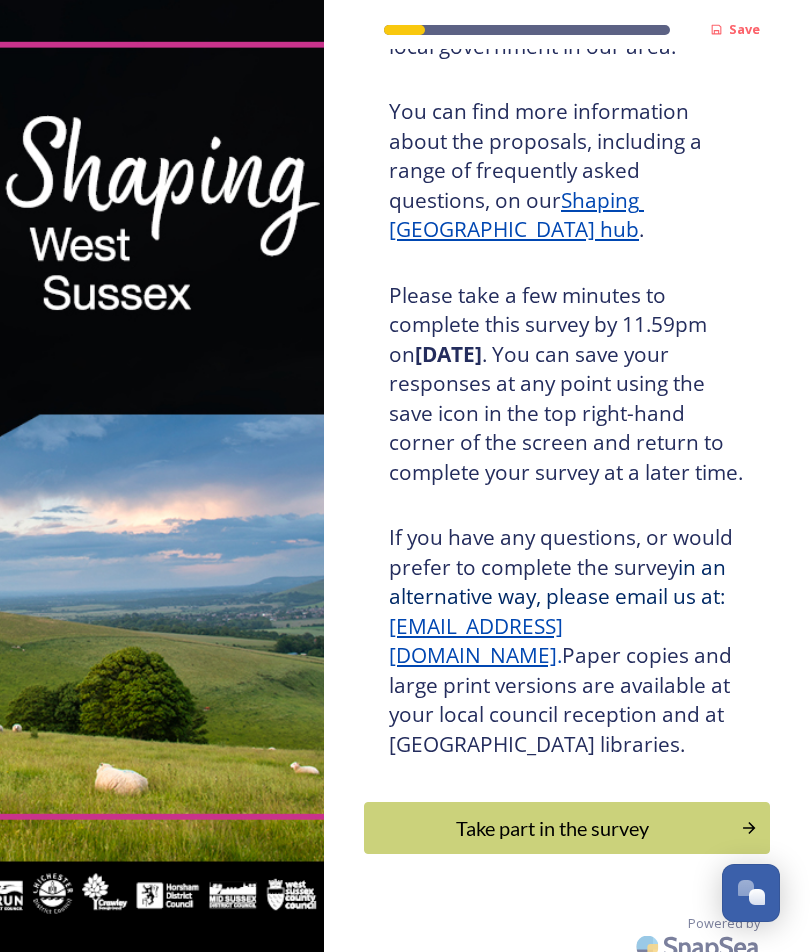 click on "Take part in the survey" at bounding box center (567, 828) 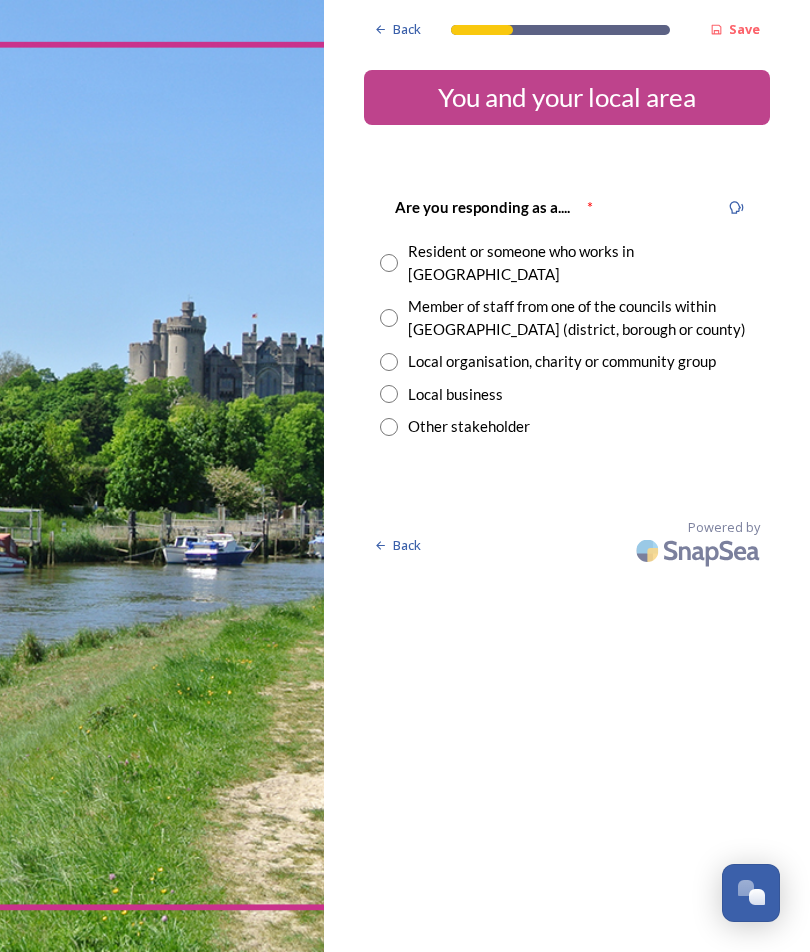 click at bounding box center [389, 263] 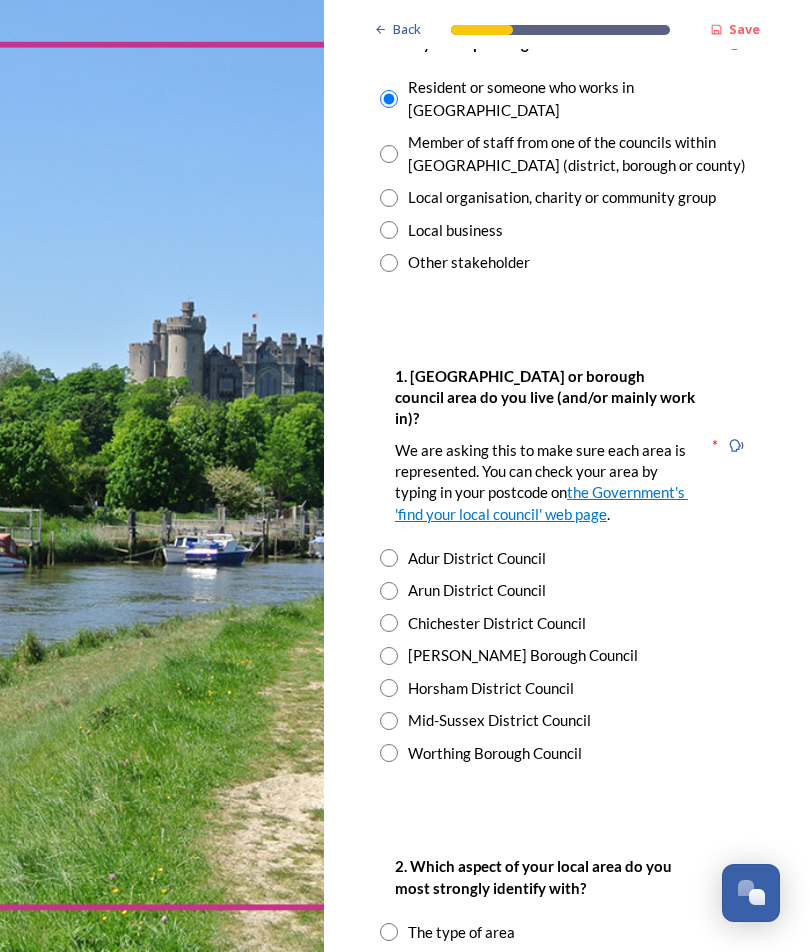 scroll, scrollTop: 164, scrollLeft: 0, axis: vertical 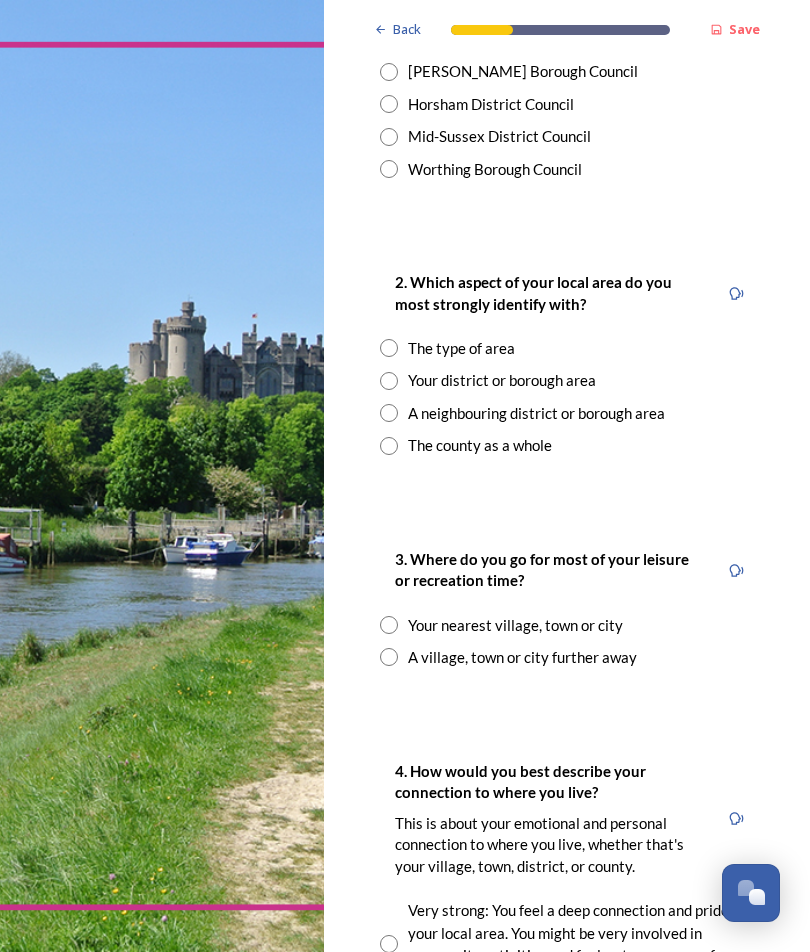 click at bounding box center [389, 381] 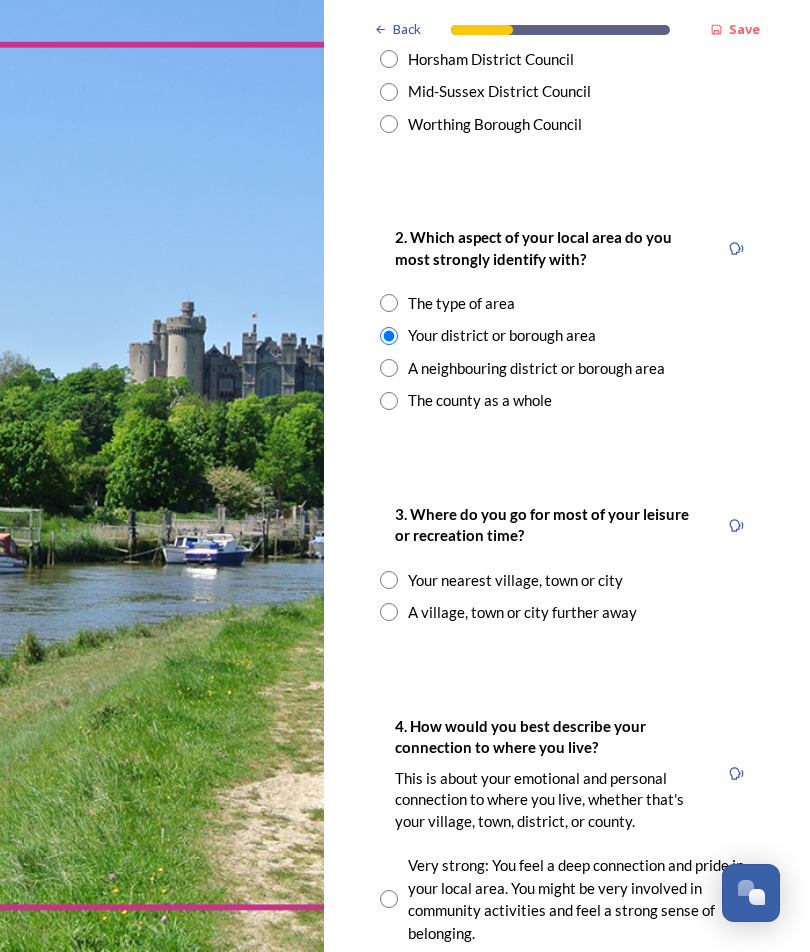 scroll, scrollTop: 791, scrollLeft: 0, axis: vertical 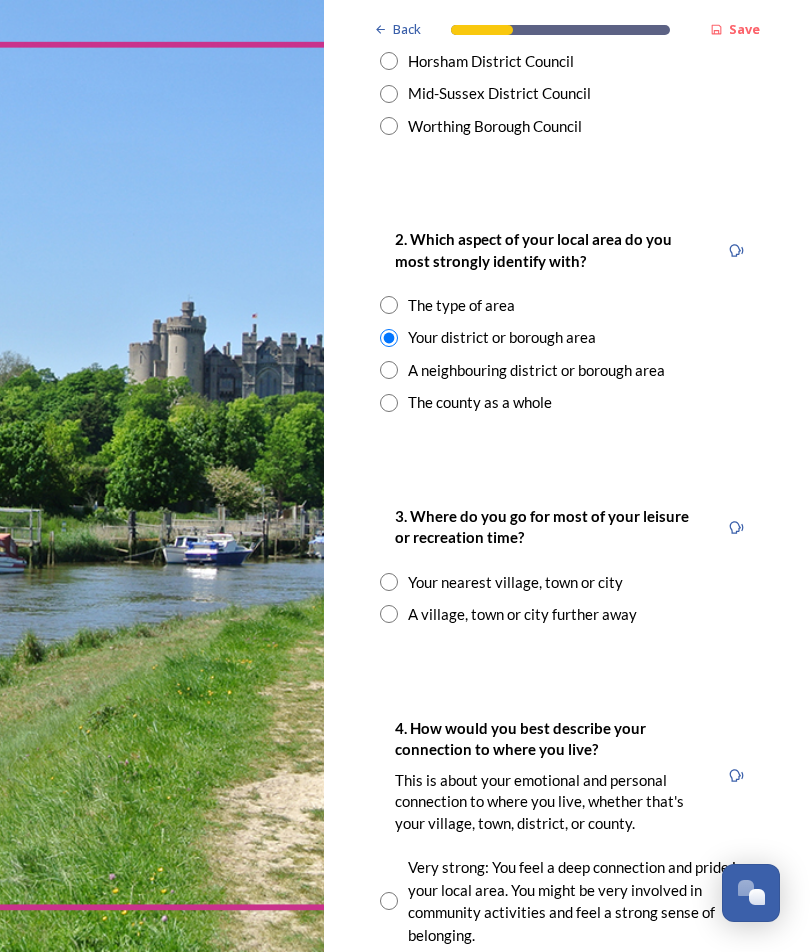 click at bounding box center (389, 582) 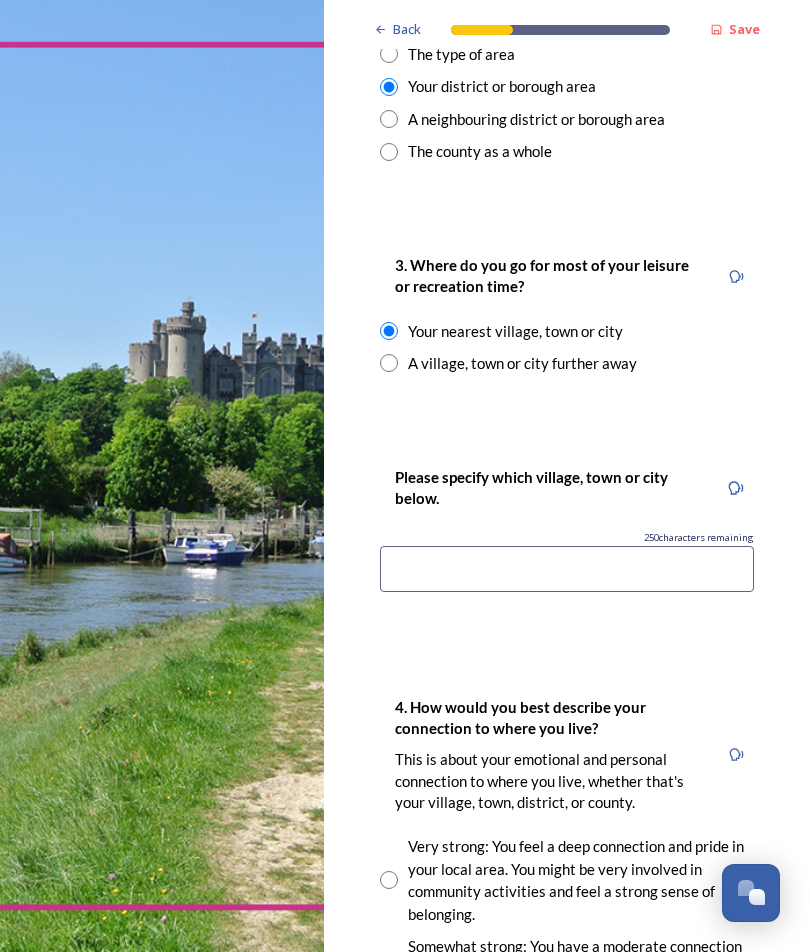 scroll, scrollTop: 1042, scrollLeft: 0, axis: vertical 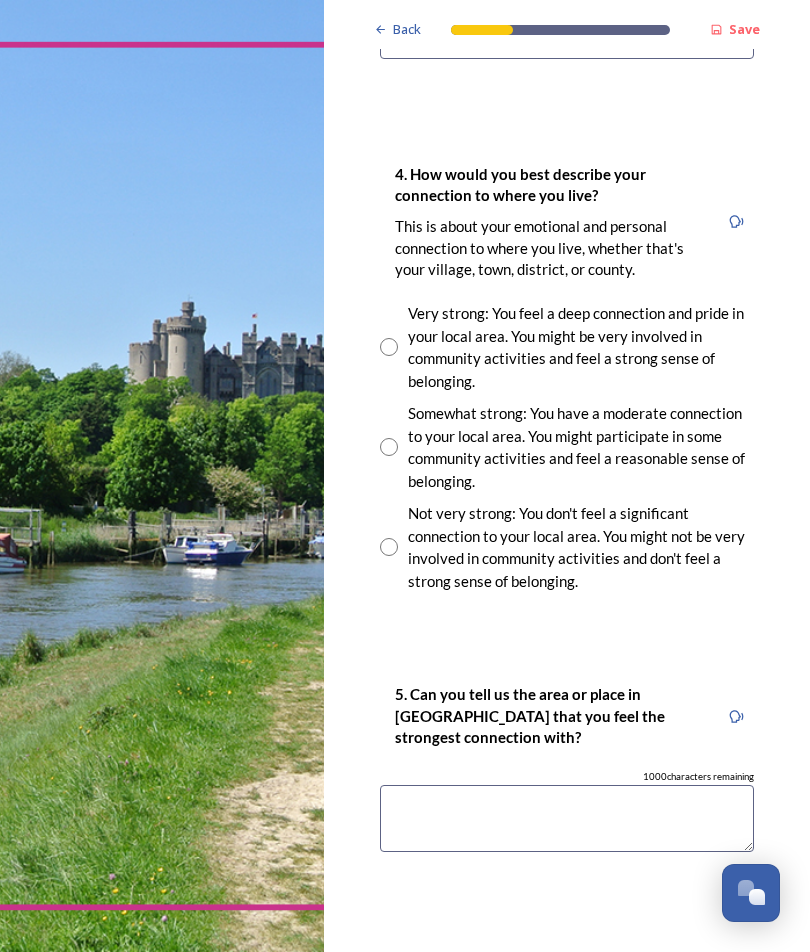 type on "Rustington" 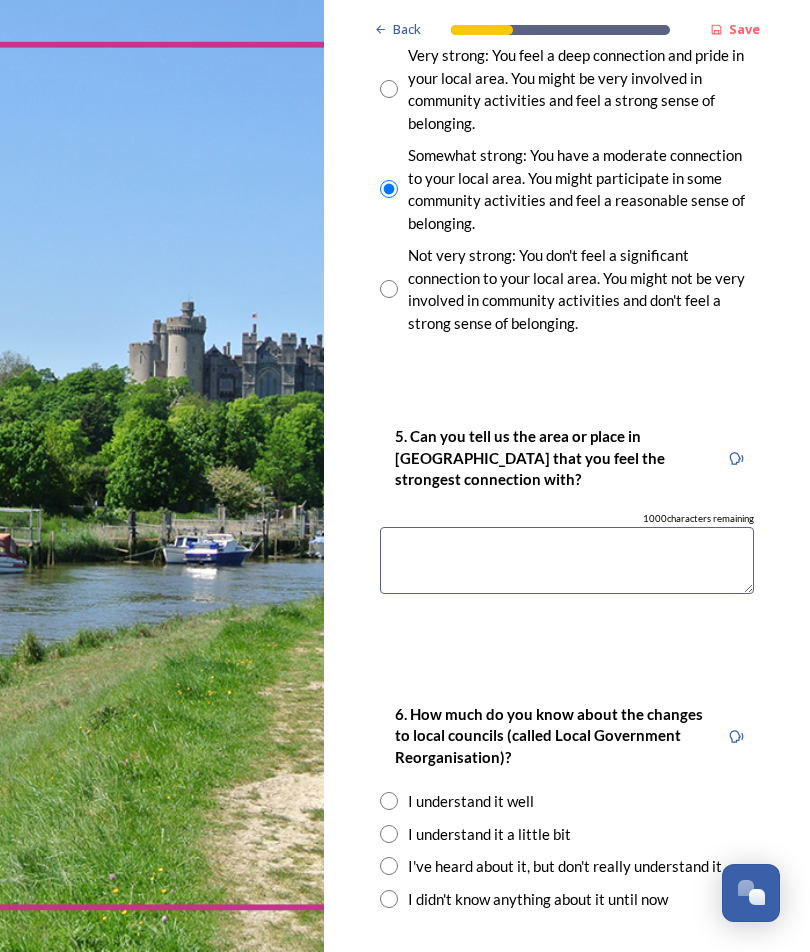 scroll, scrollTop: 1833, scrollLeft: 0, axis: vertical 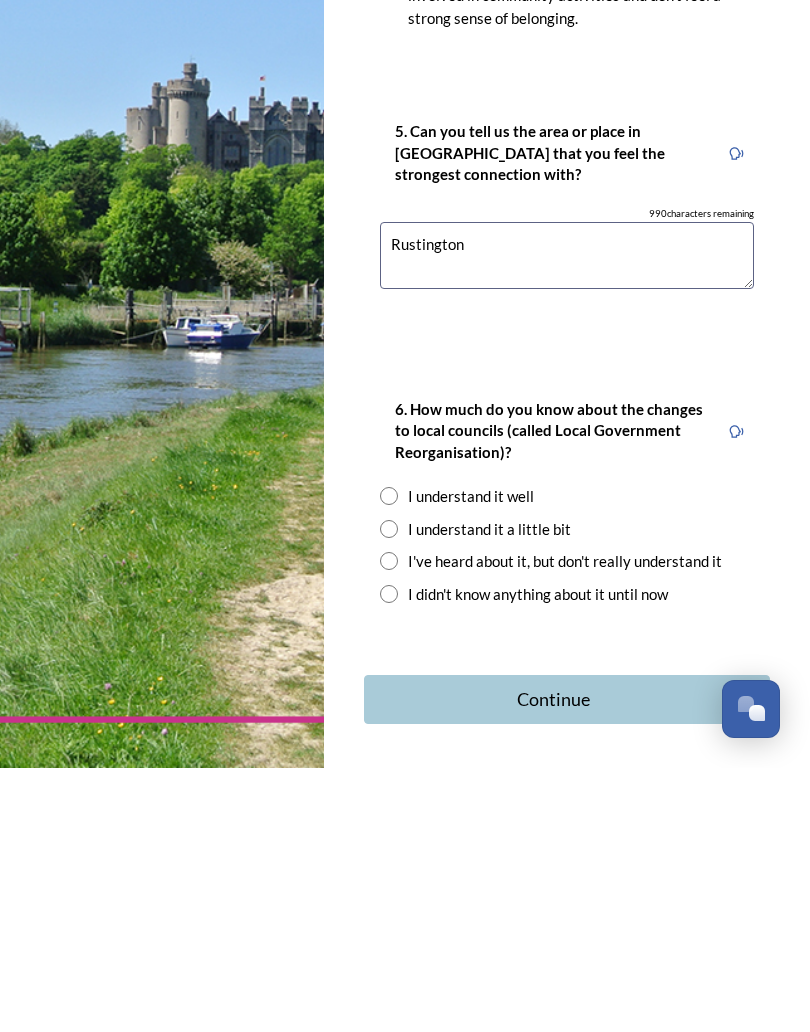type on "Rustington" 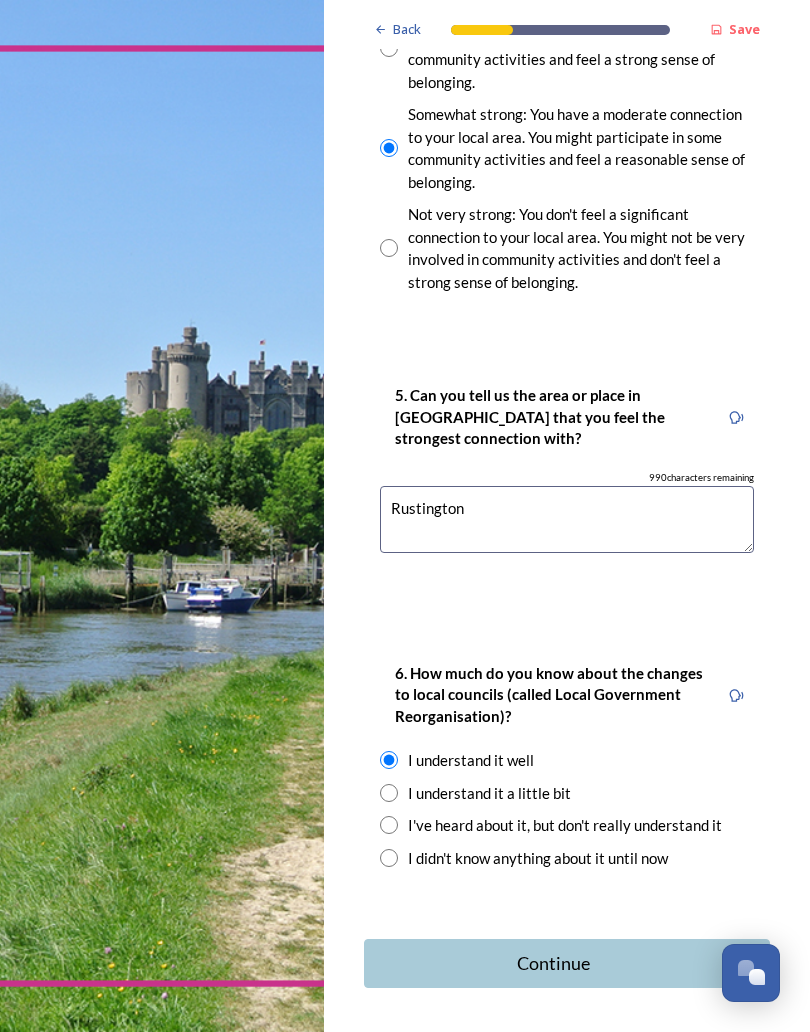 click at bounding box center (389, 793) 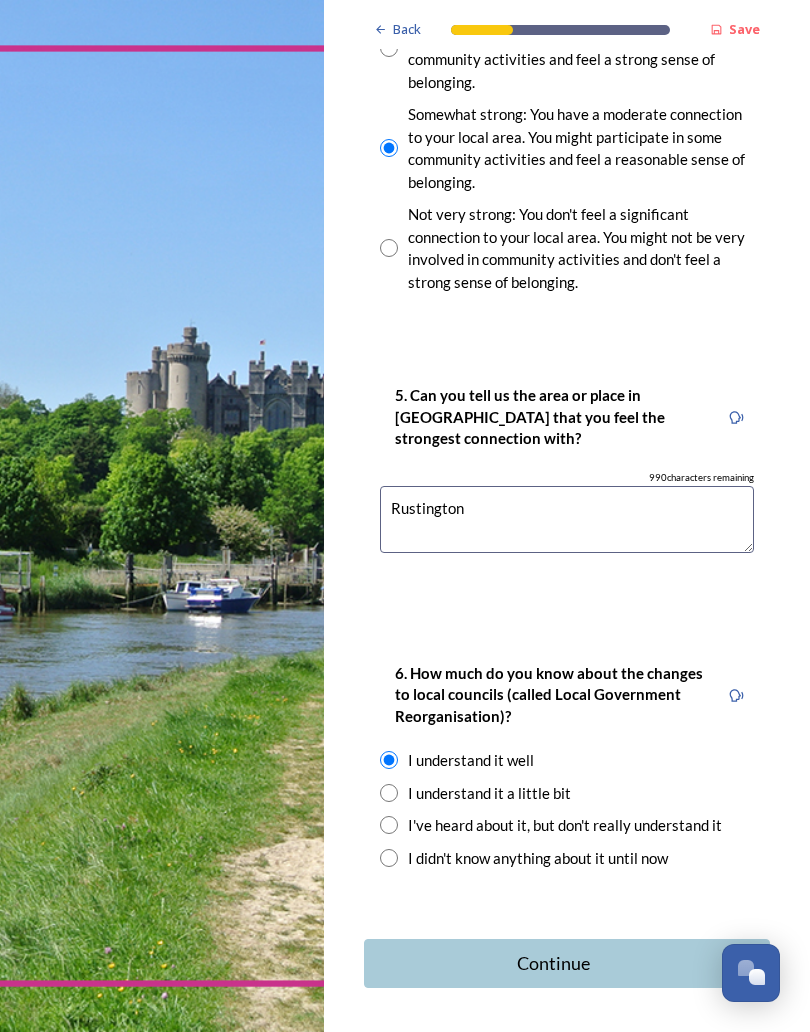 radio on "true" 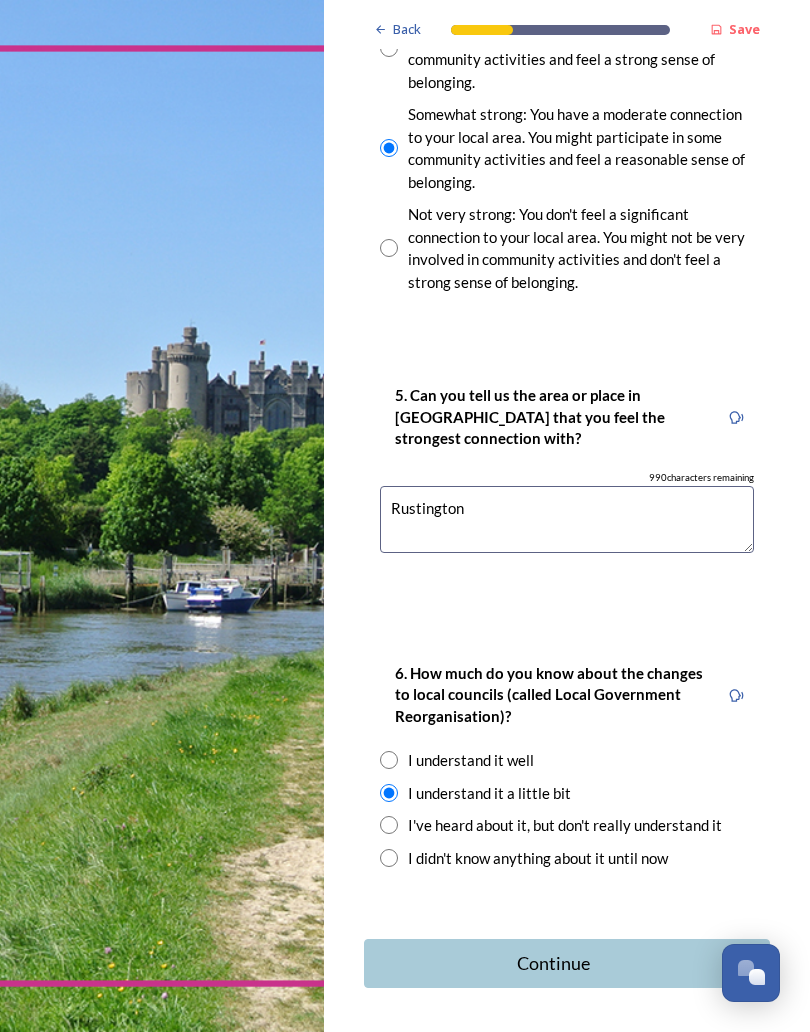 click on "Continue" at bounding box center (553, 963) 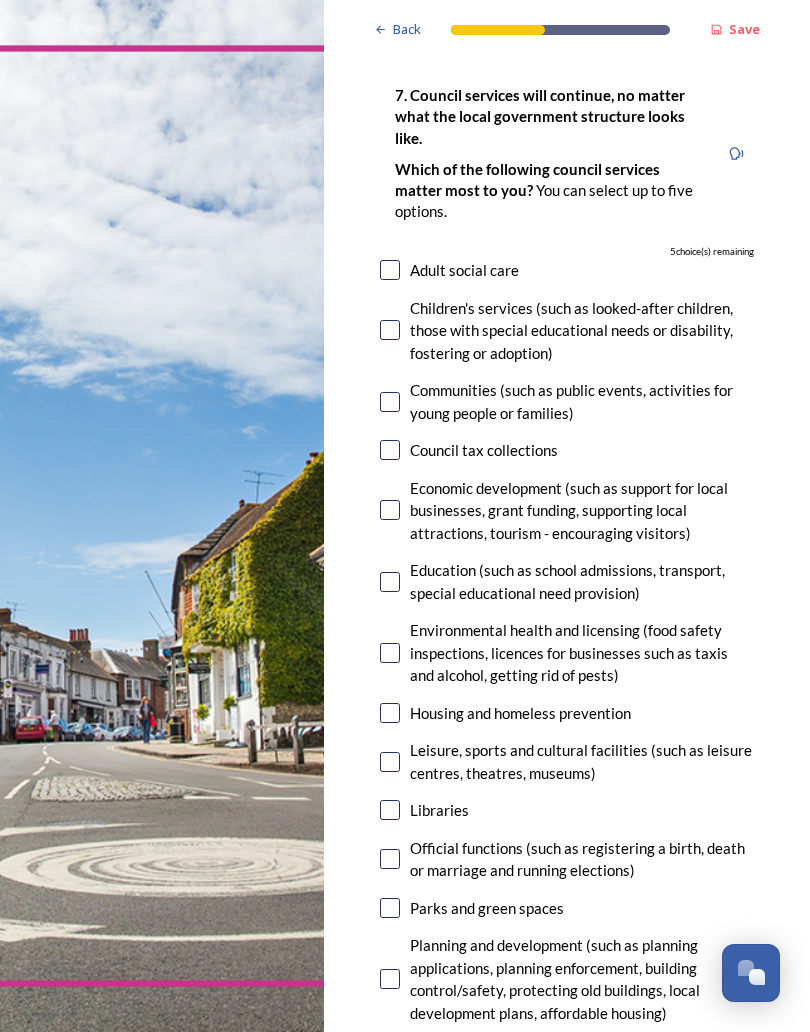 scroll, scrollTop: 112, scrollLeft: 0, axis: vertical 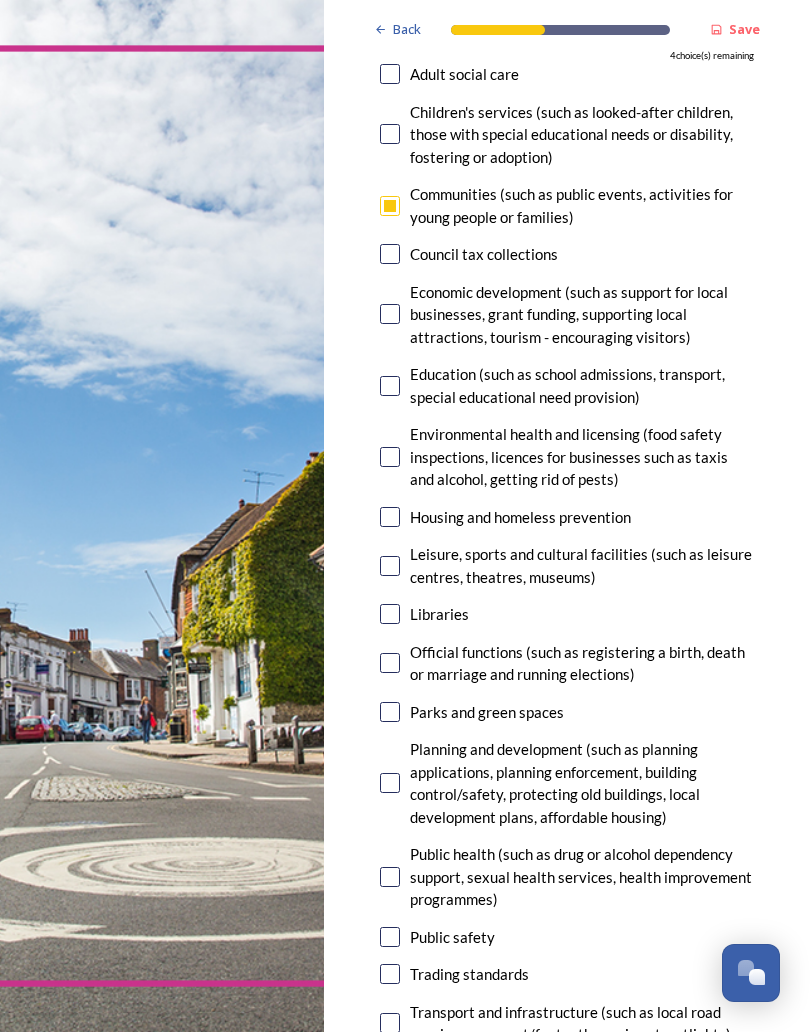 click at bounding box center (390, 457) 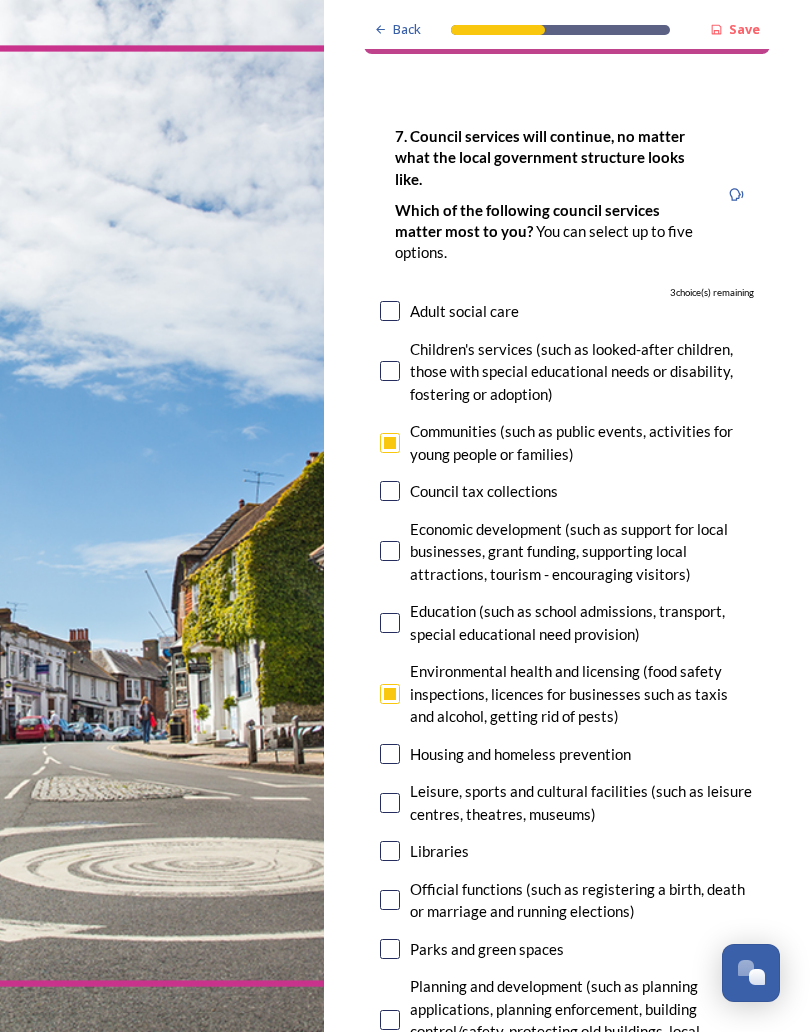 scroll, scrollTop: 71, scrollLeft: 0, axis: vertical 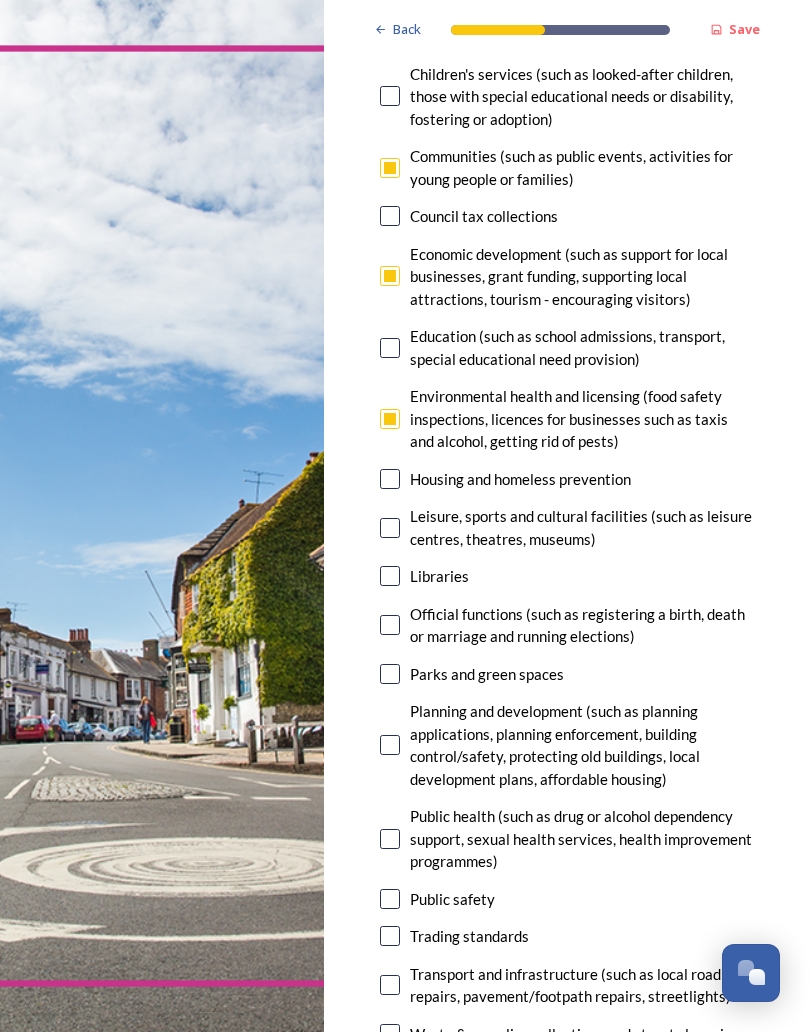 click at bounding box center [390, 528] 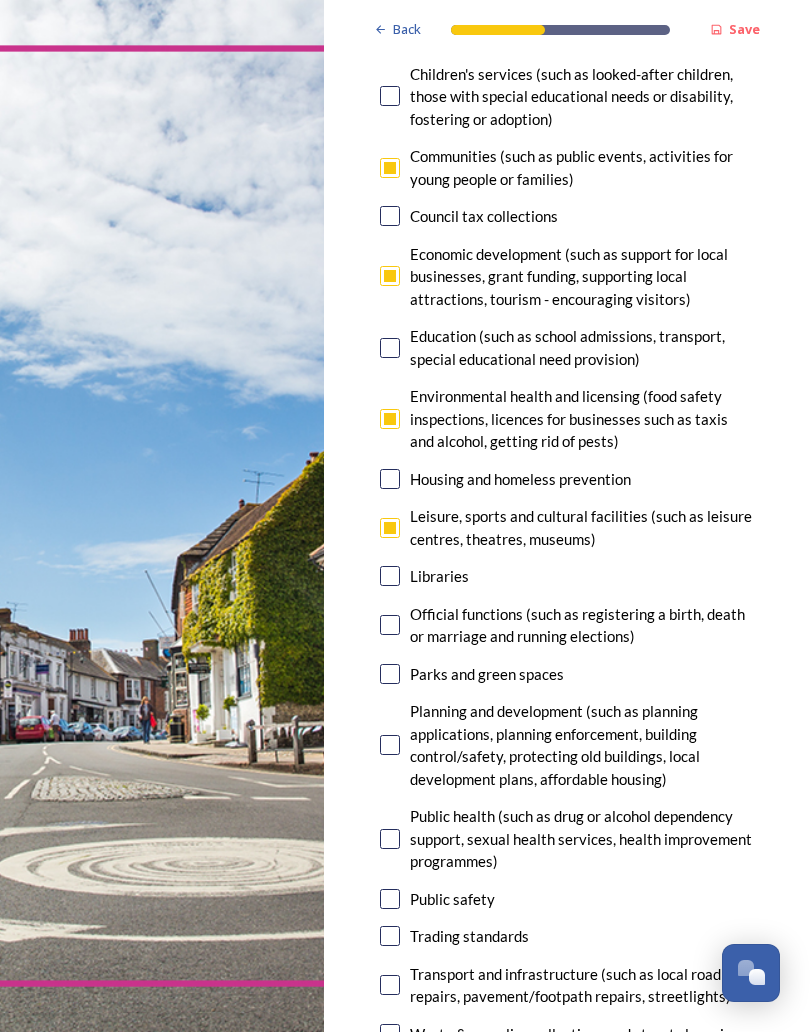 click at bounding box center (390, 528) 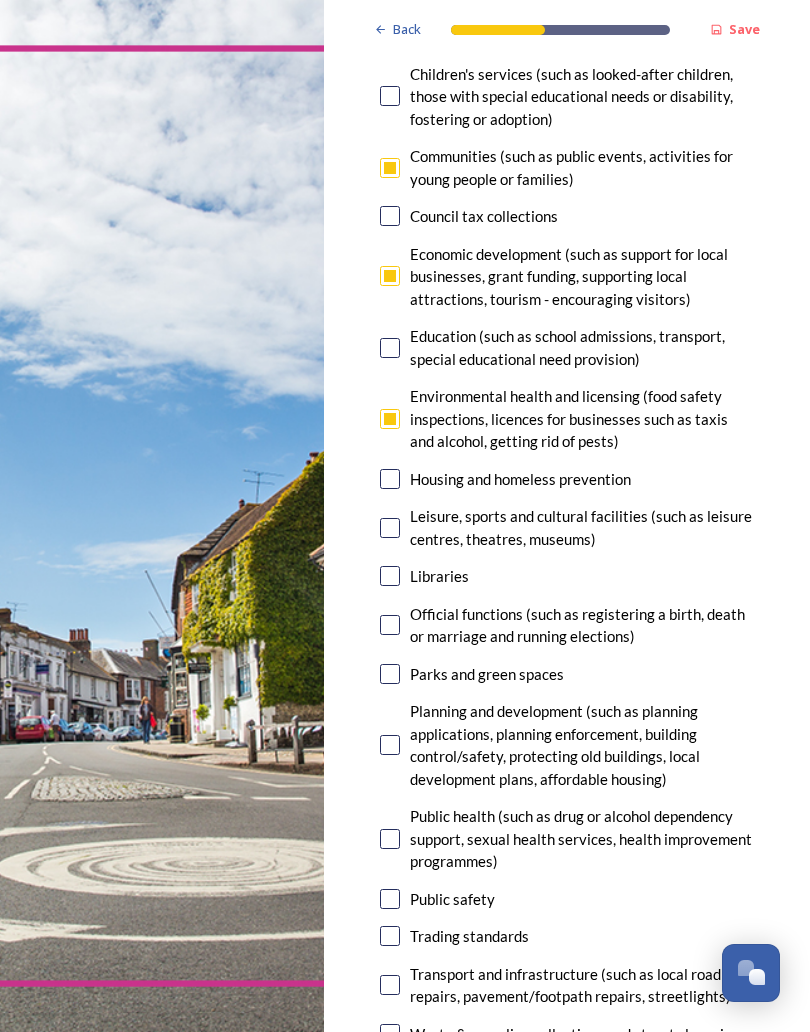 click at bounding box center [390, 674] 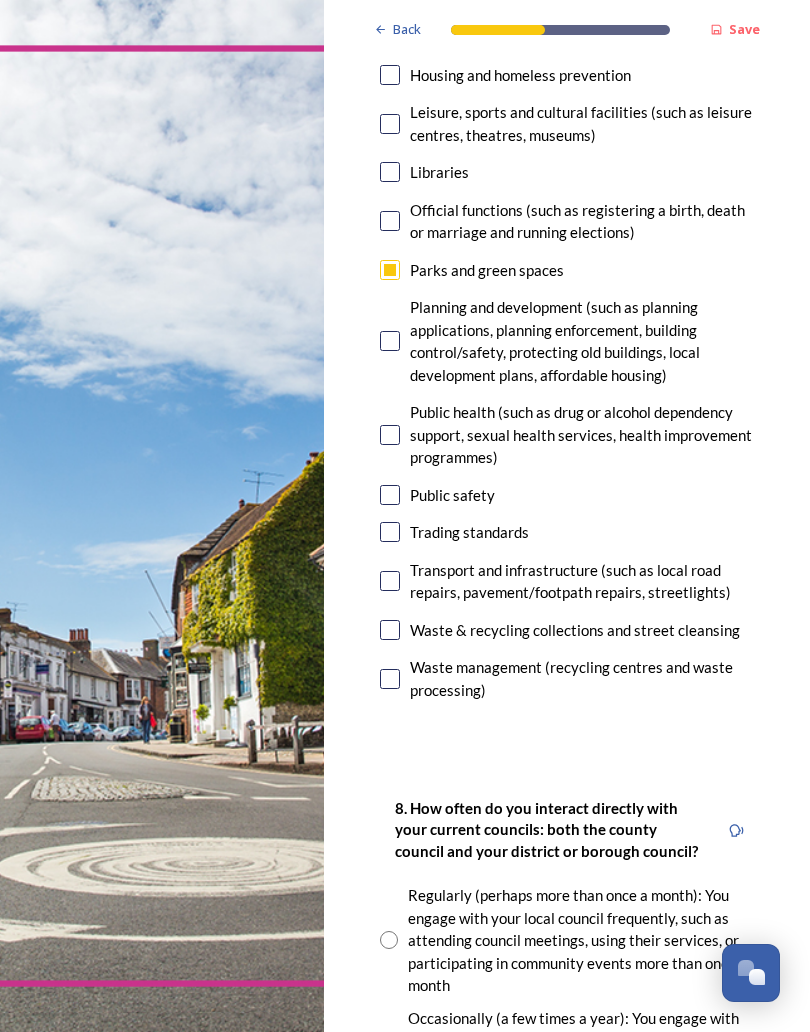scroll, scrollTop: 750, scrollLeft: 0, axis: vertical 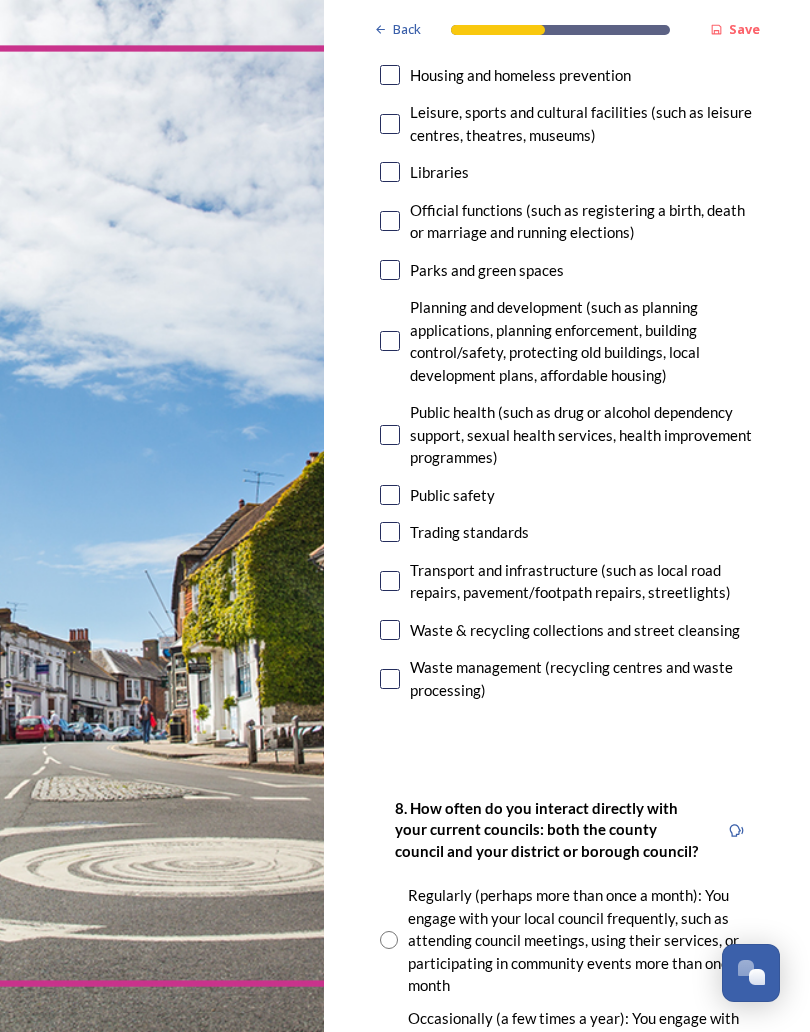 click at bounding box center [390, 532] 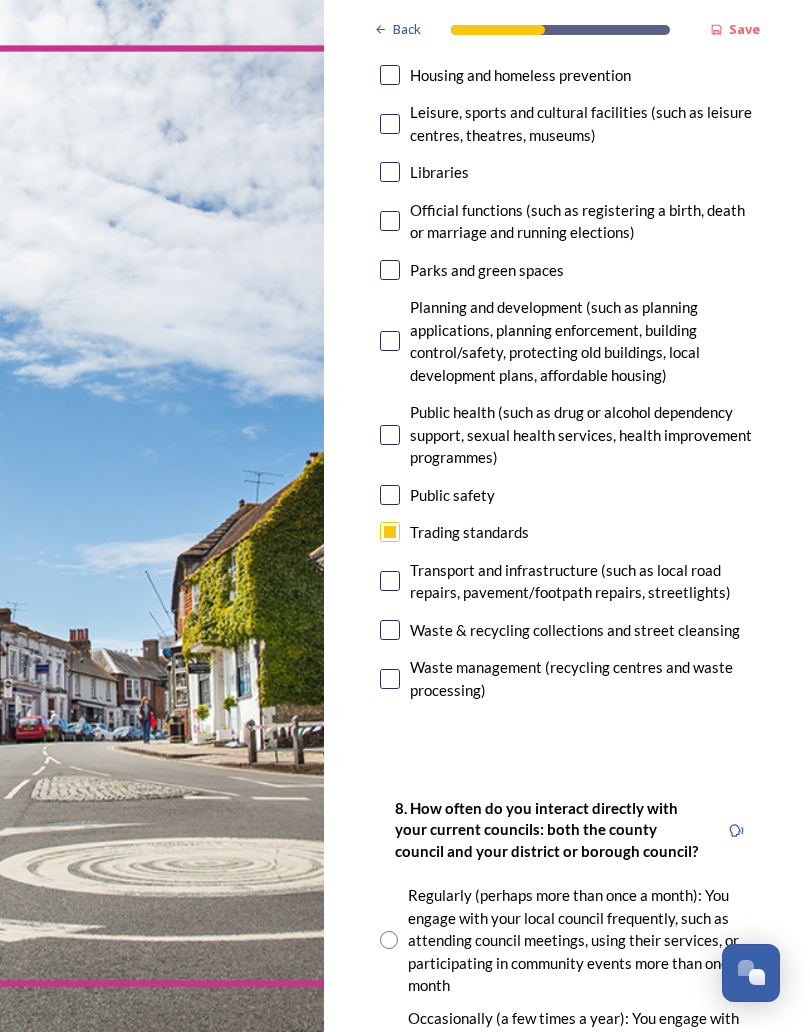 click at bounding box center (390, 495) 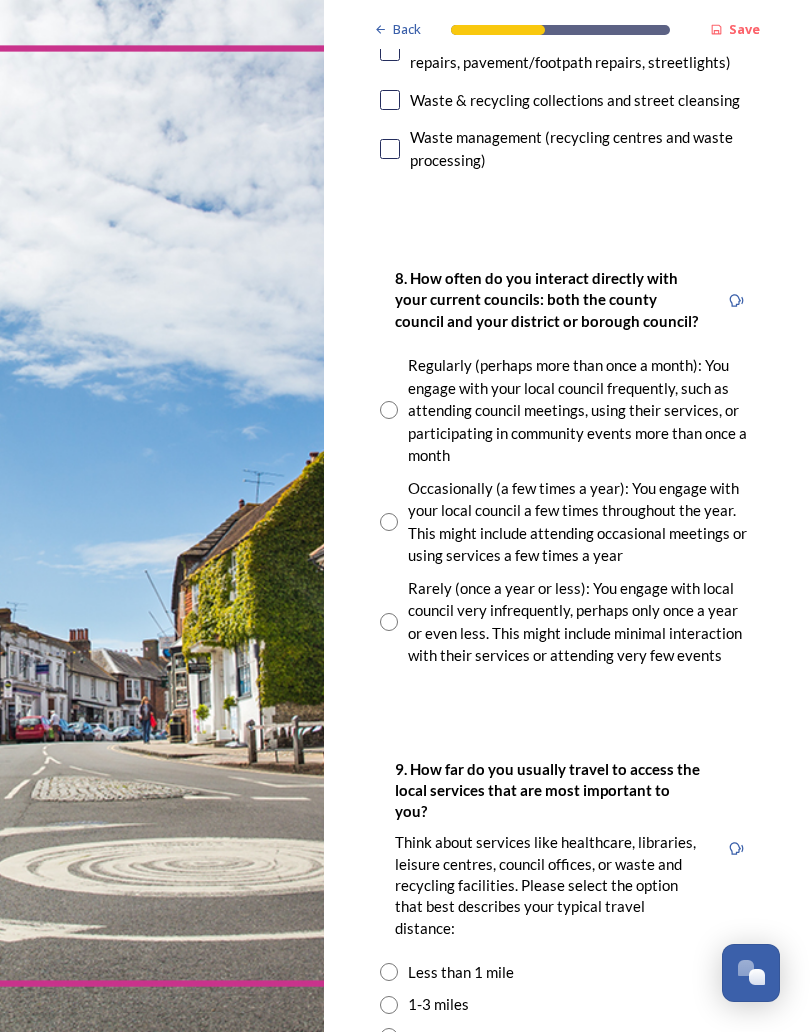 scroll, scrollTop: 1280, scrollLeft: 0, axis: vertical 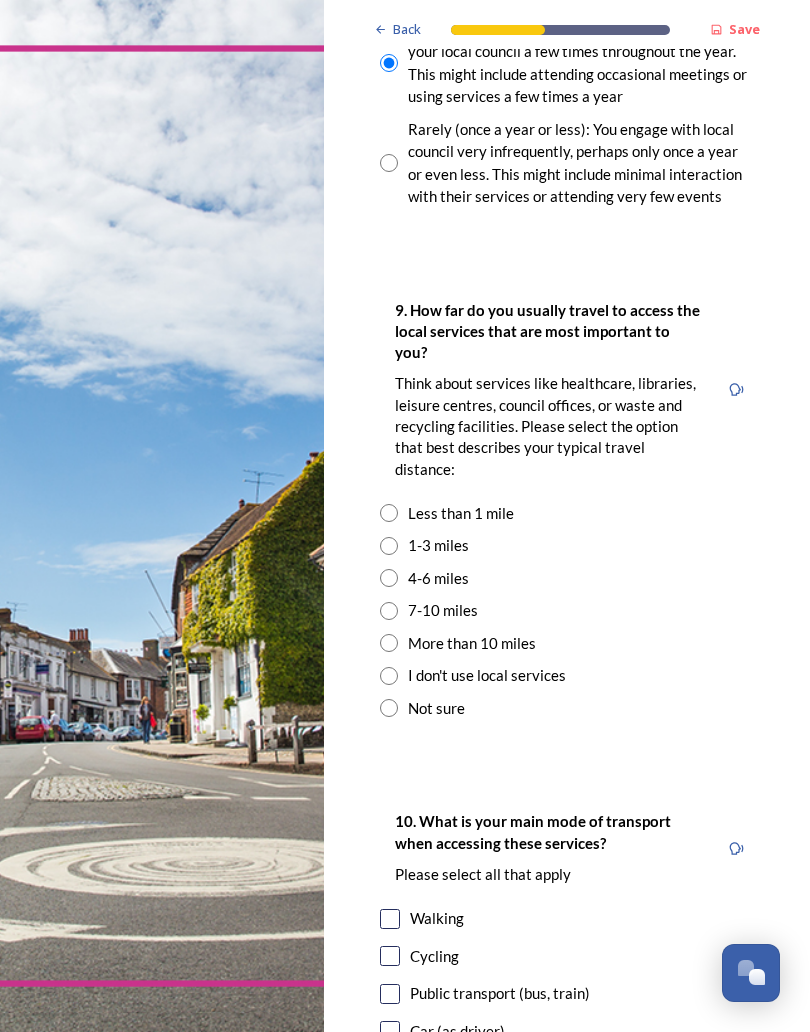 click at bounding box center (389, 546) 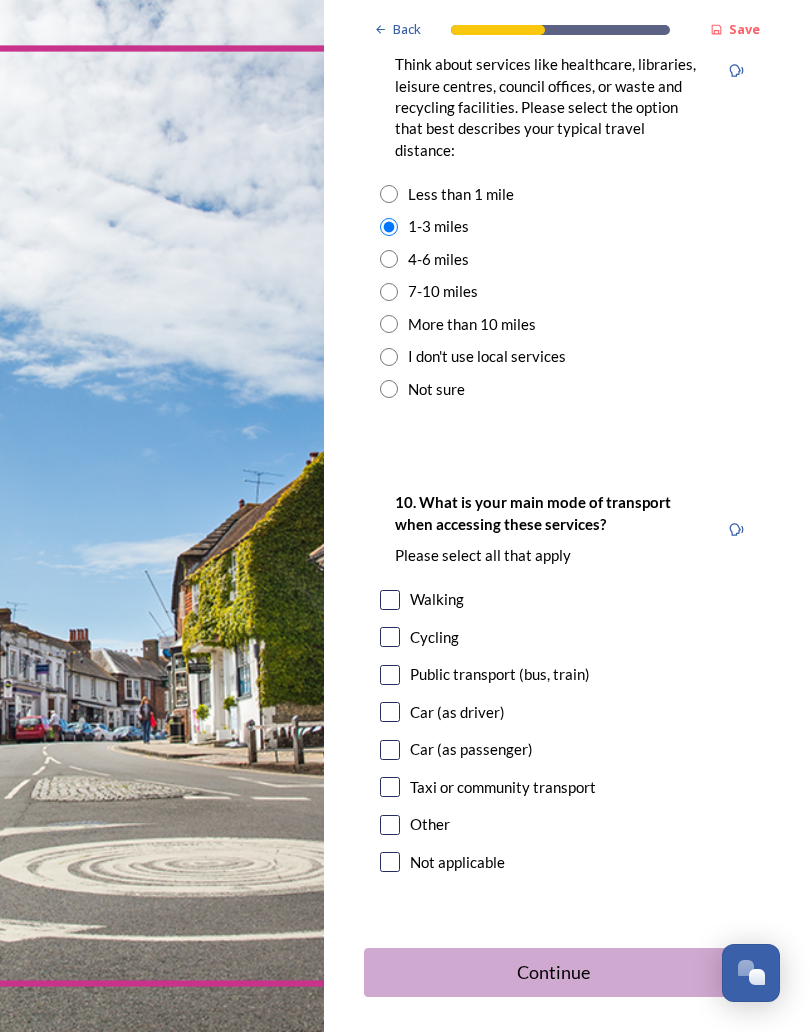 scroll, scrollTop: 2058, scrollLeft: 0, axis: vertical 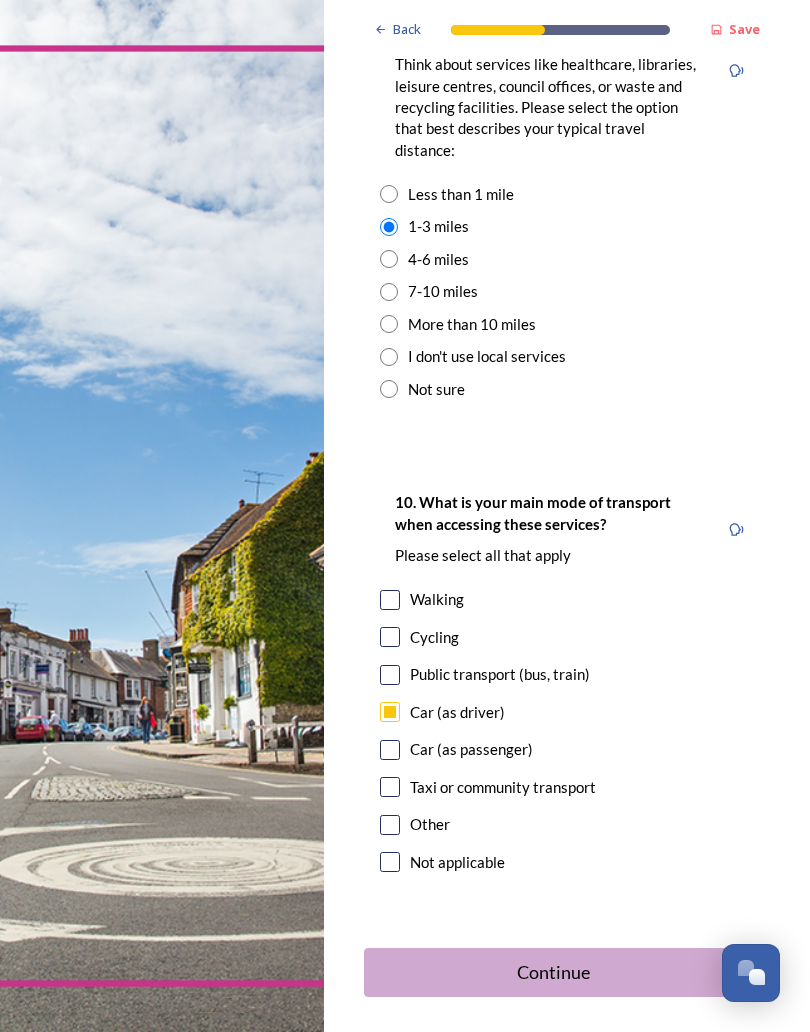 click on "Continue" at bounding box center (553, 972) 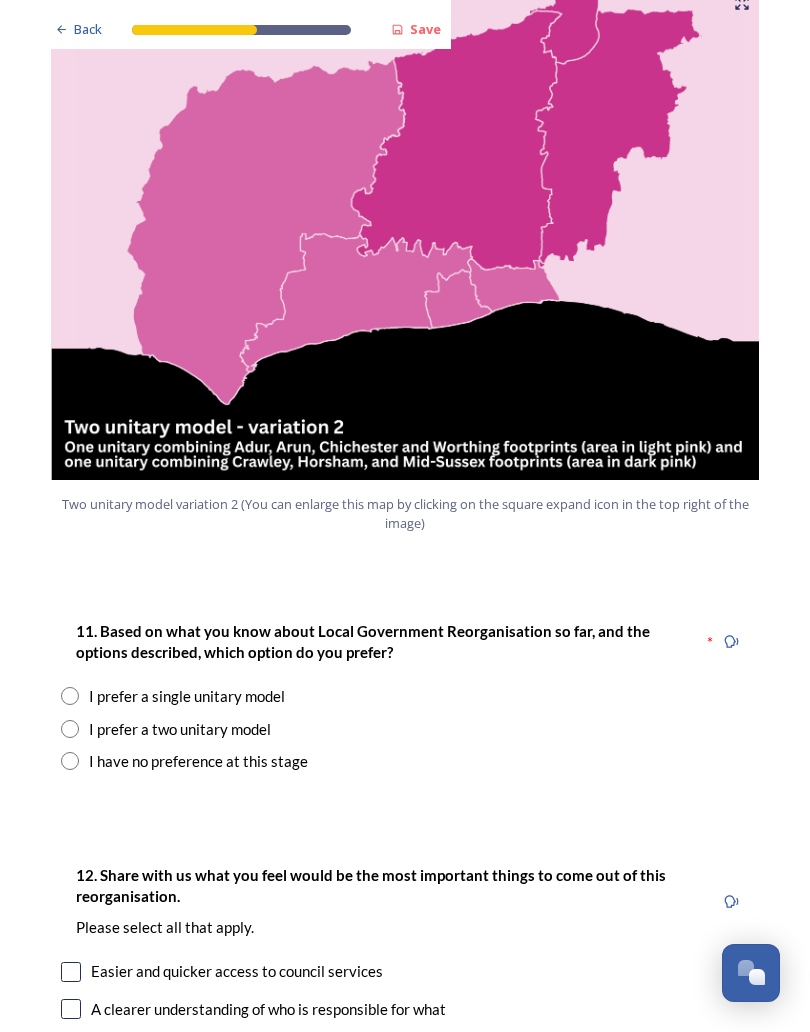 scroll, scrollTop: 2179, scrollLeft: 0, axis: vertical 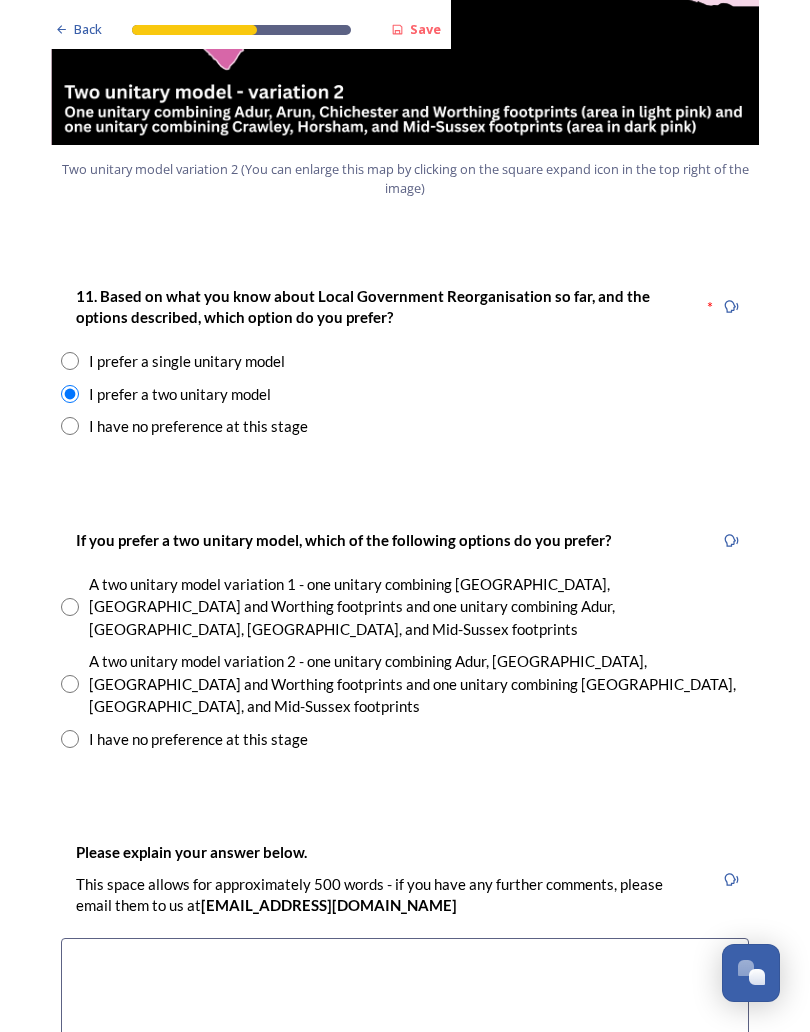 click at bounding box center (70, 684) 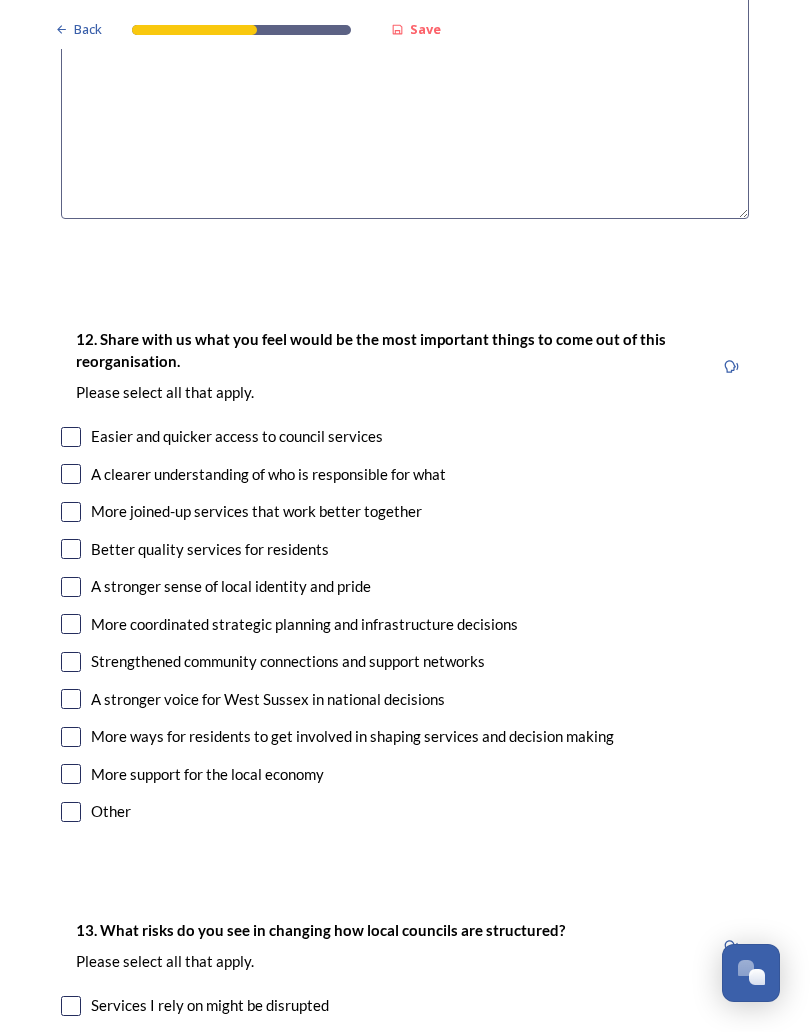 scroll, scrollTop: 3459, scrollLeft: 0, axis: vertical 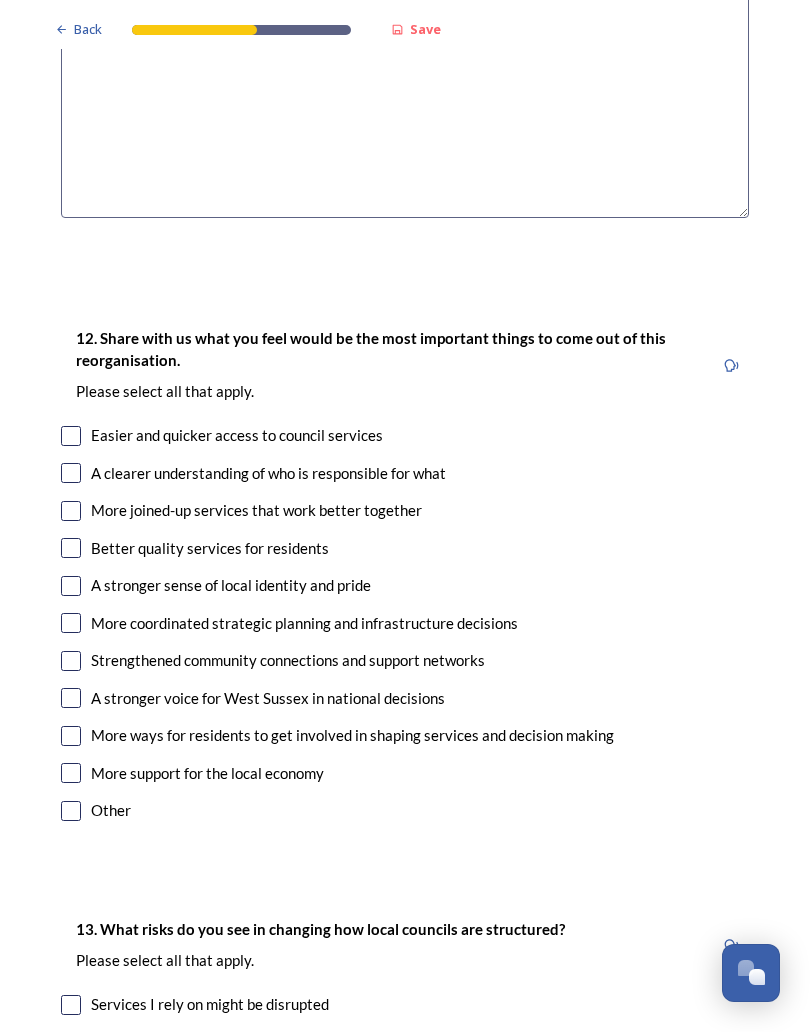 click at bounding box center (71, 661) 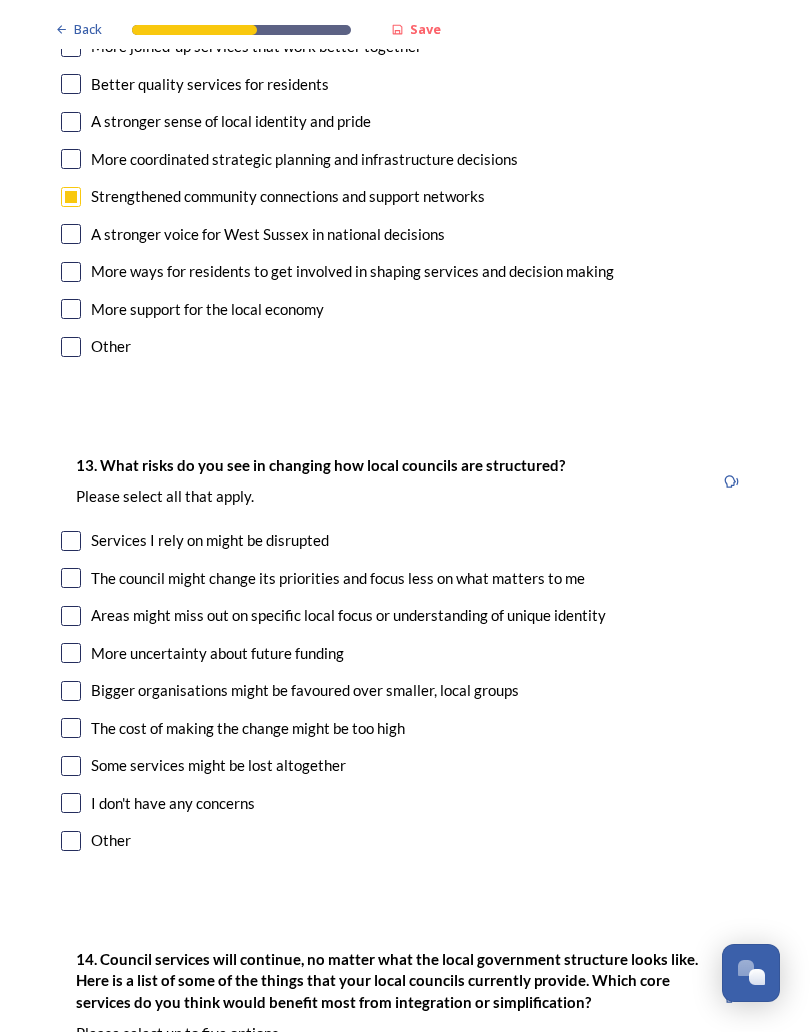 scroll, scrollTop: 3923, scrollLeft: 0, axis: vertical 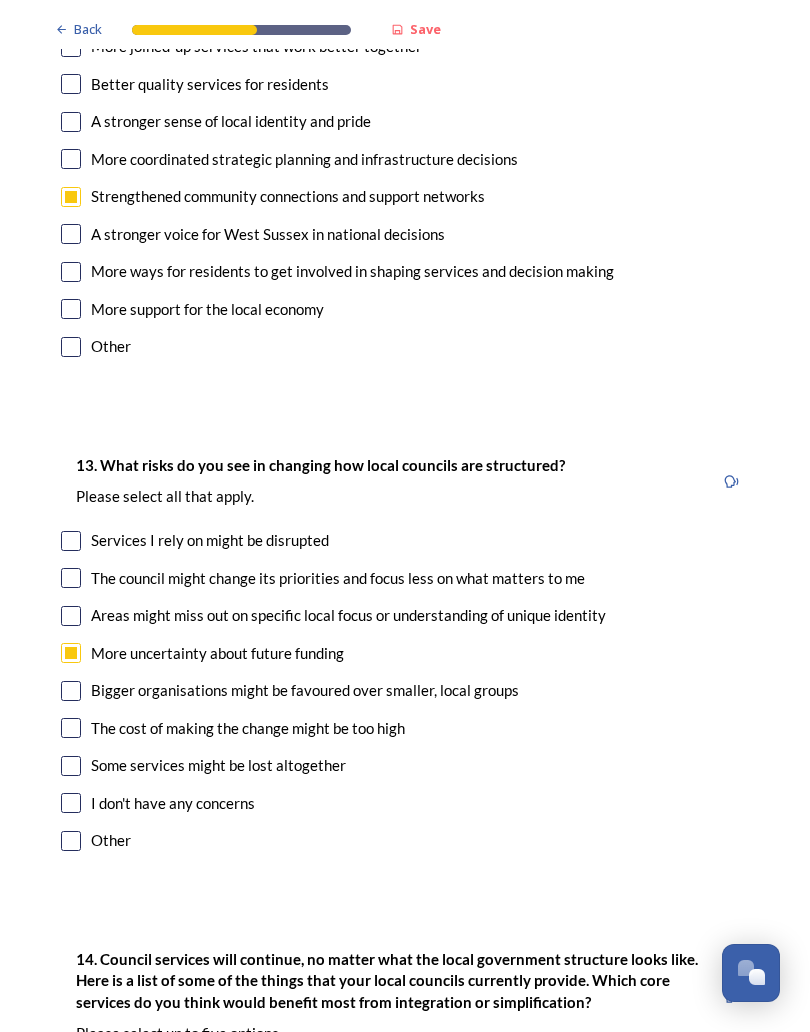 click at bounding box center (71, 691) 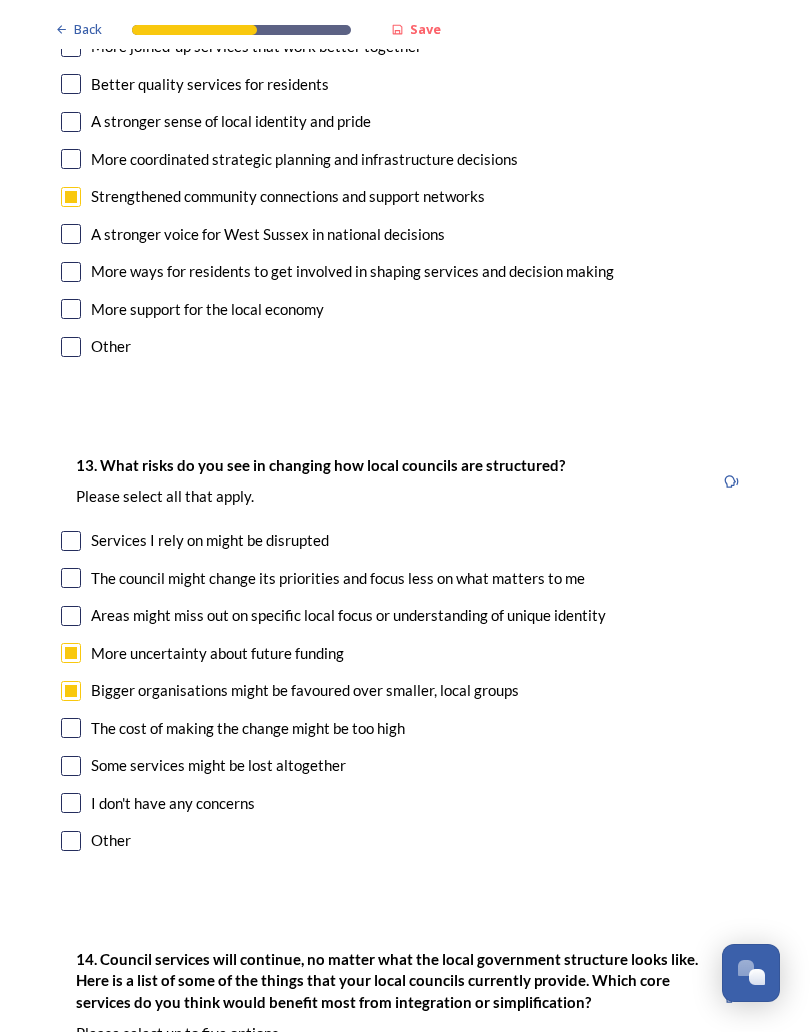 click at bounding box center [71, 766] 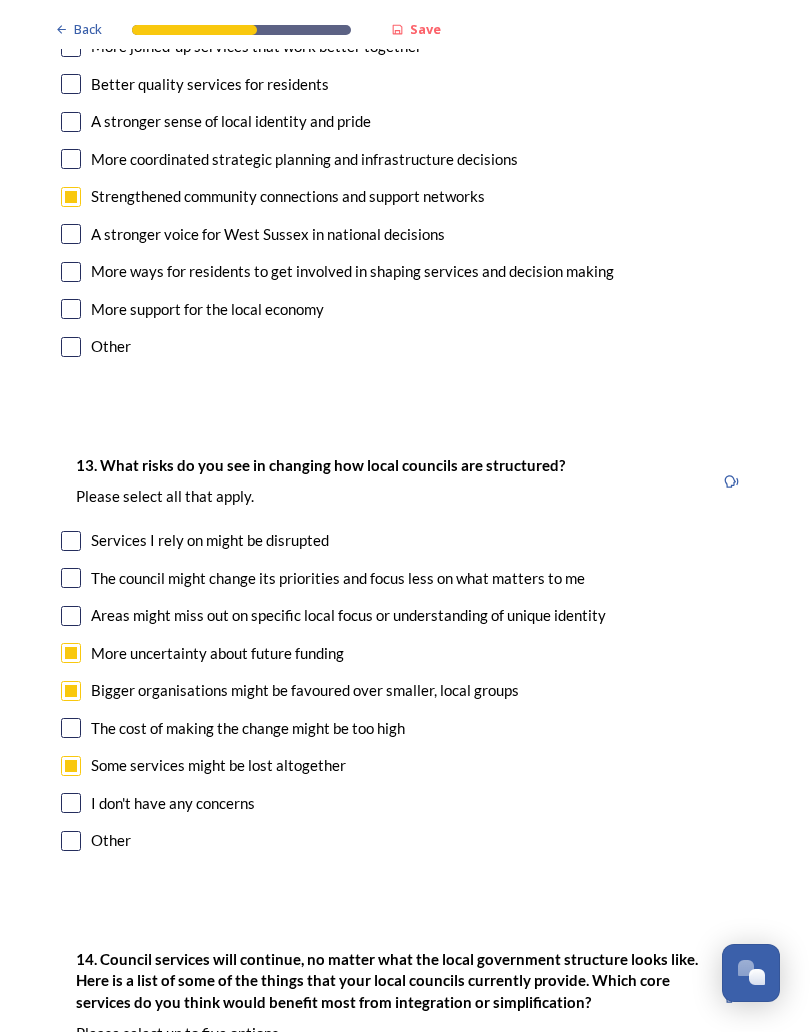click at bounding box center [71, 616] 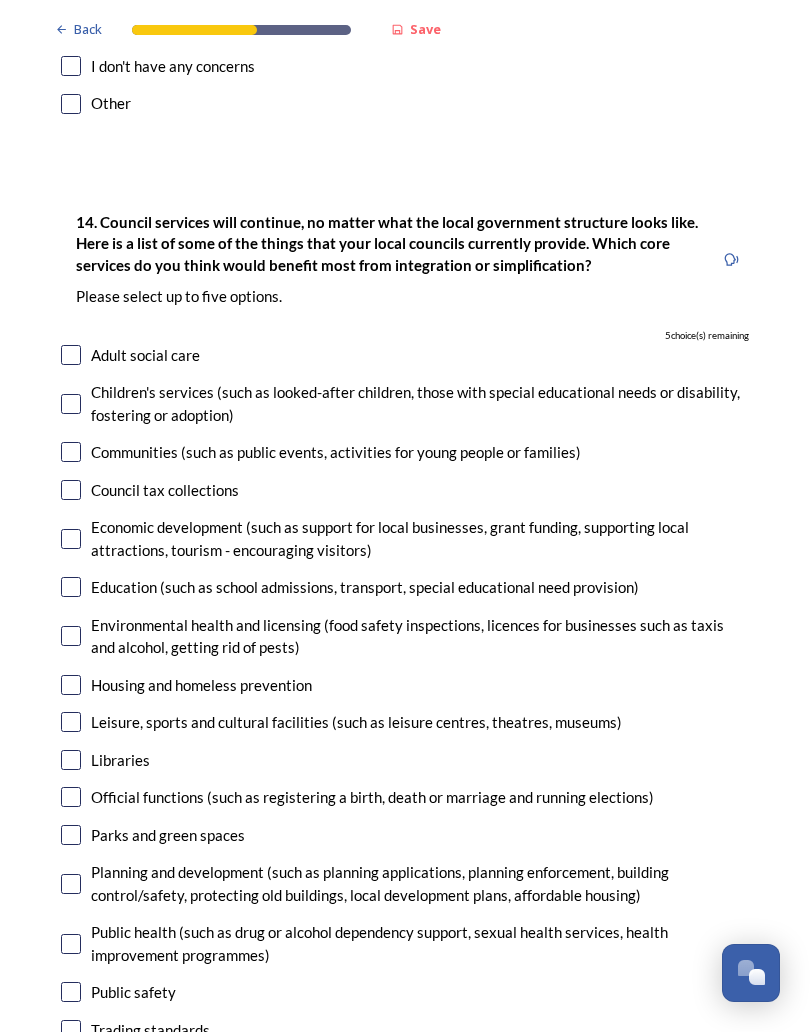 scroll, scrollTop: 4660, scrollLeft: 0, axis: vertical 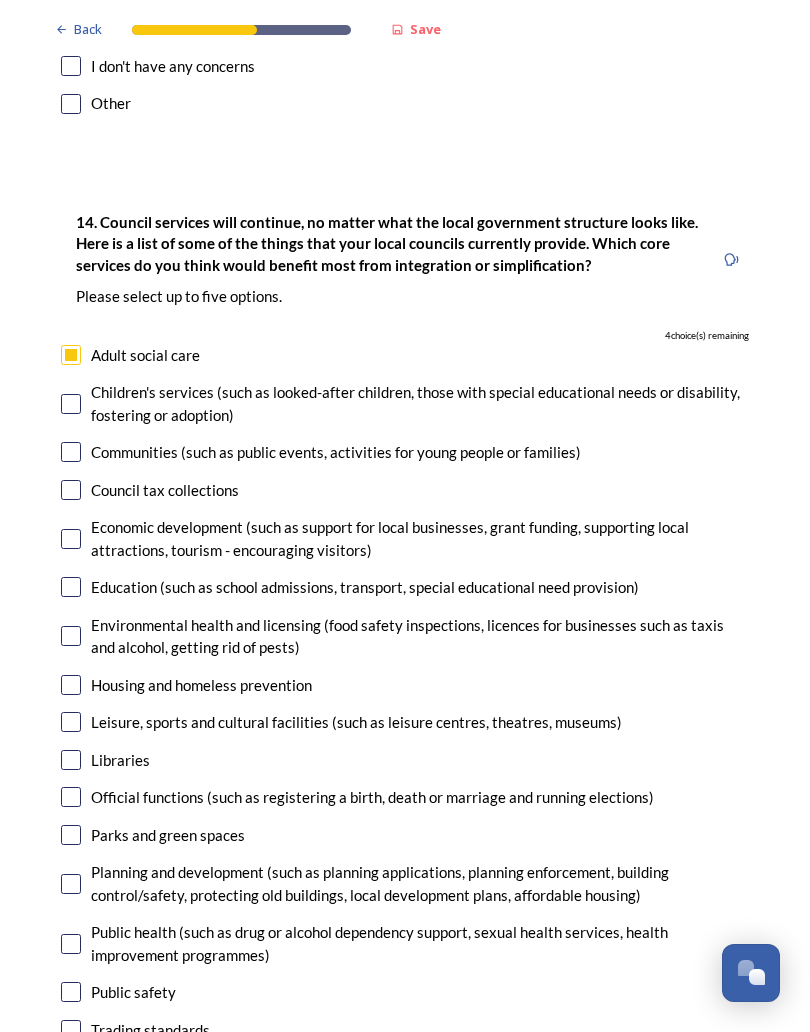 click at bounding box center [71, 404] 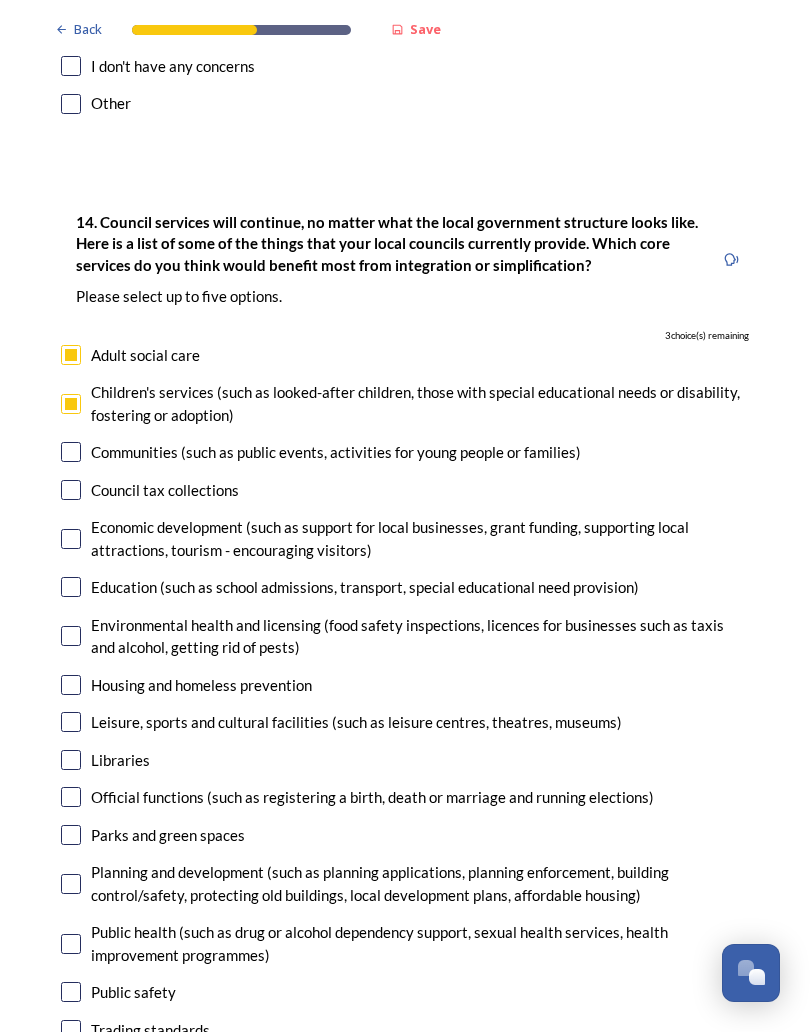 click at bounding box center [71, 539] 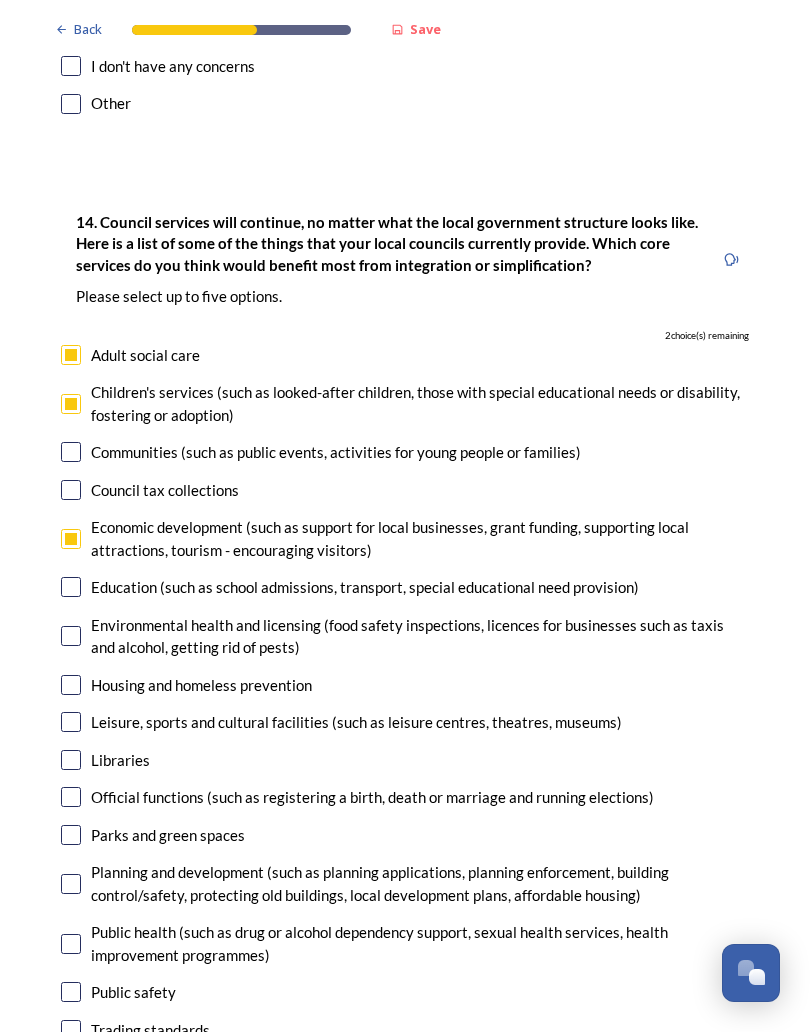 click at bounding box center [71, 685] 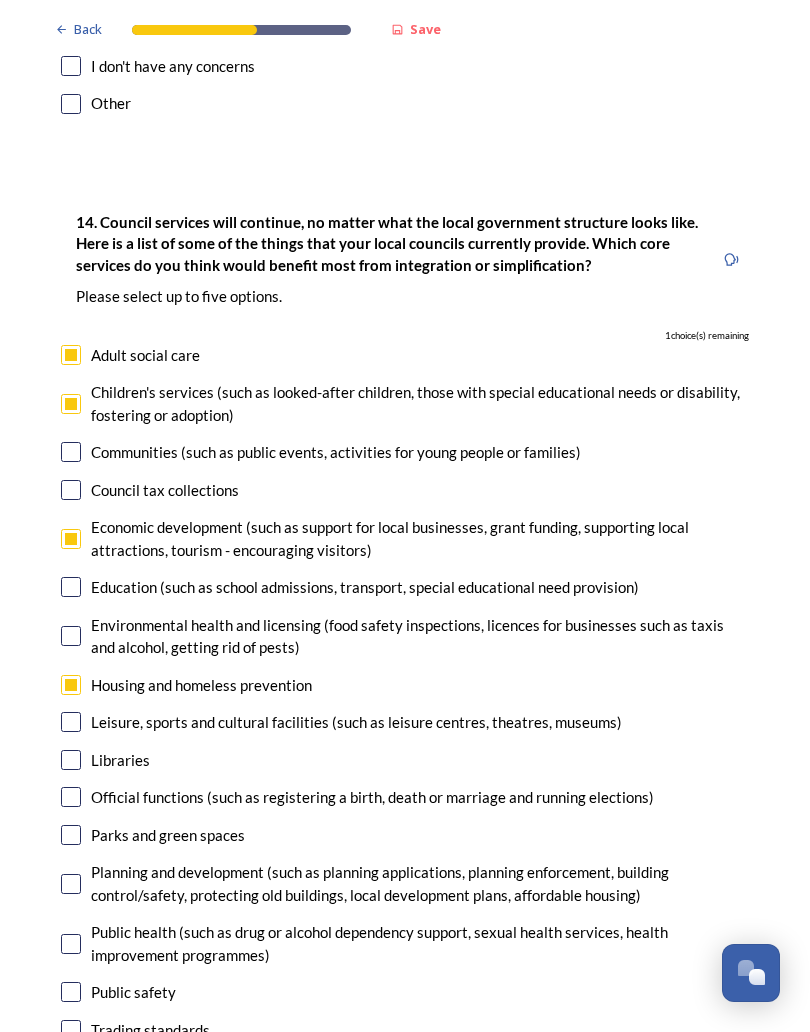 click on "Planning and development (such as planning applications, planning enforcement, building control/safety, protecting old buildings, local development plans, affordable housing)" at bounding box center [405, 883] 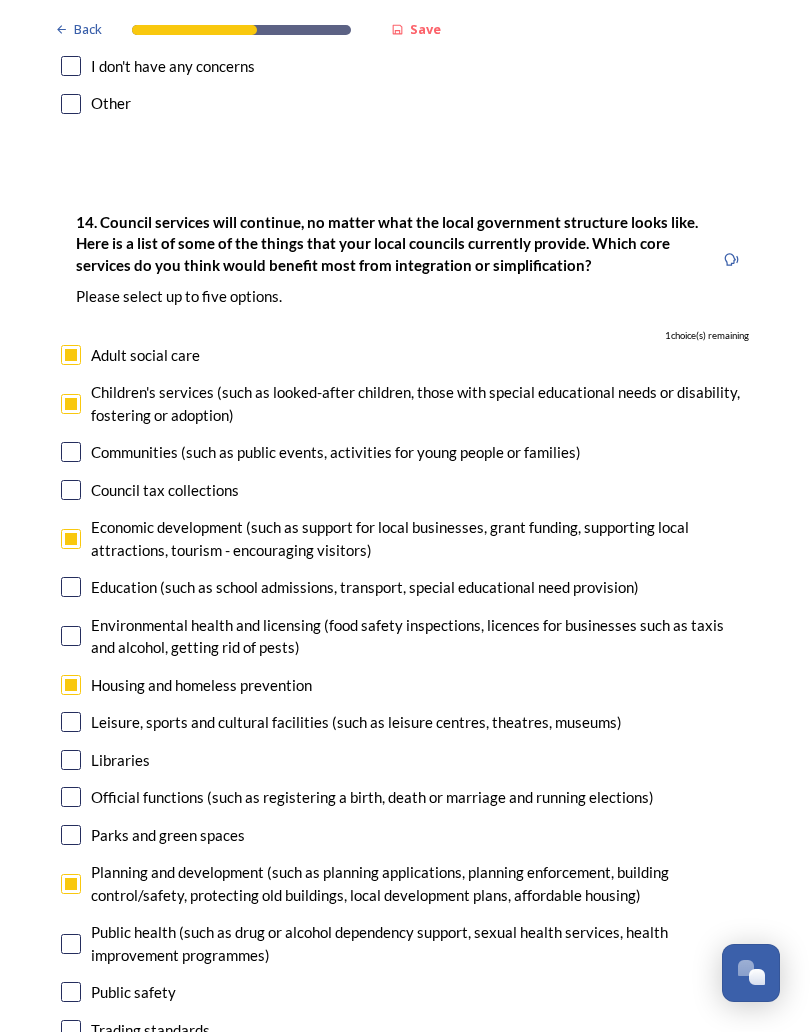 checkbox on "true" 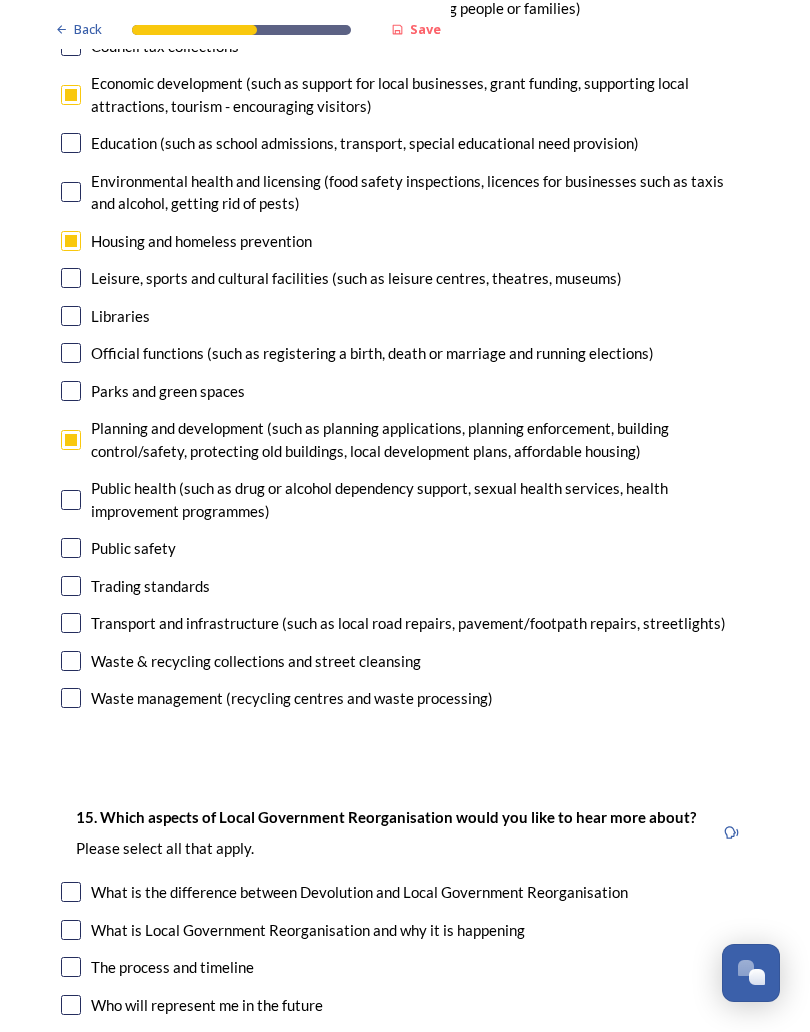 scroll, scrollTop: 5104, scrollLeft: 0, axis: vertical 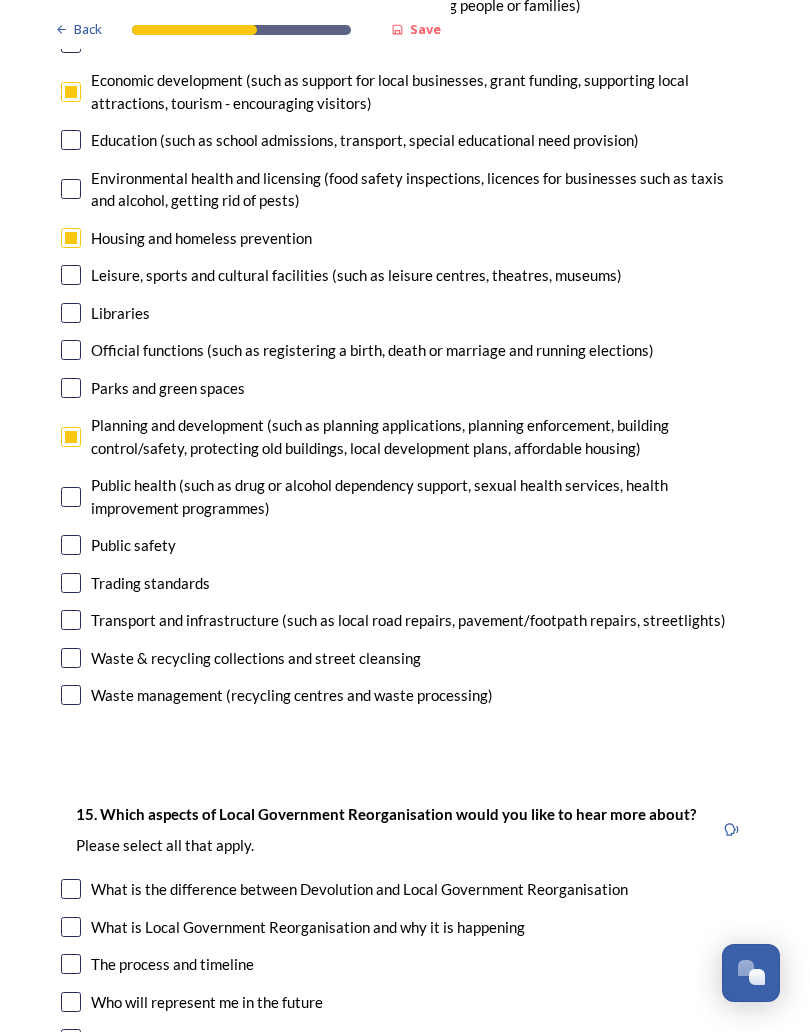 click at bounding box center [71, 695] 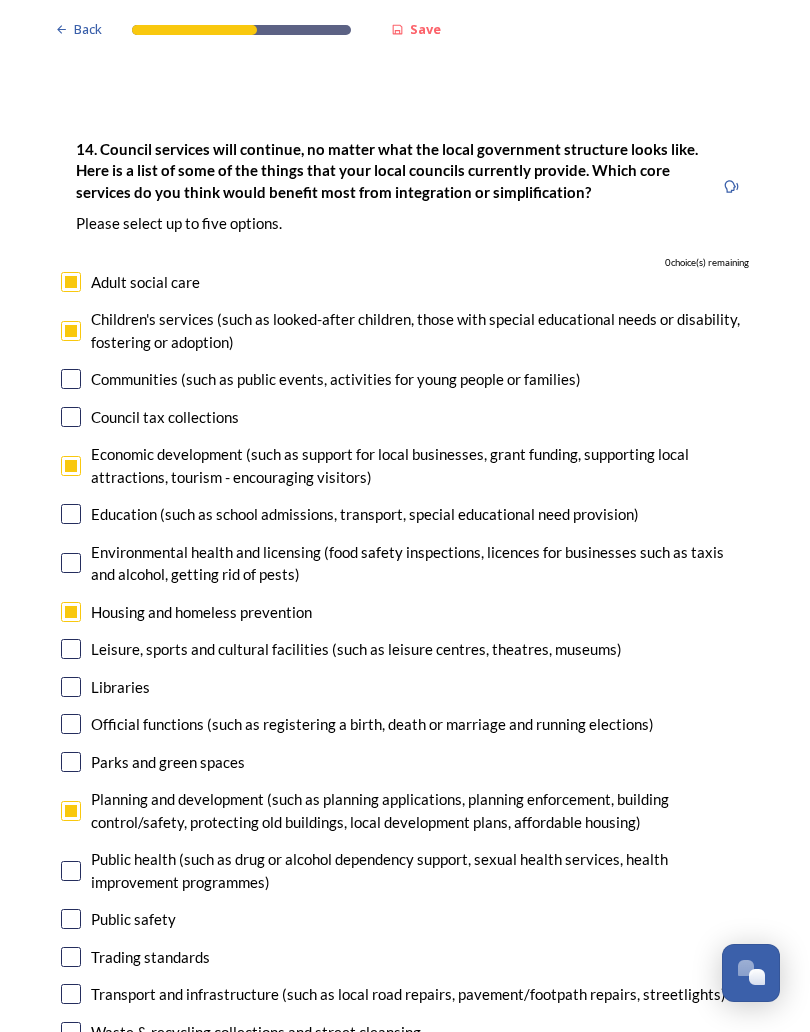 scroll, scrollTop: 4733, scrollLeft: 0, axis: vertical 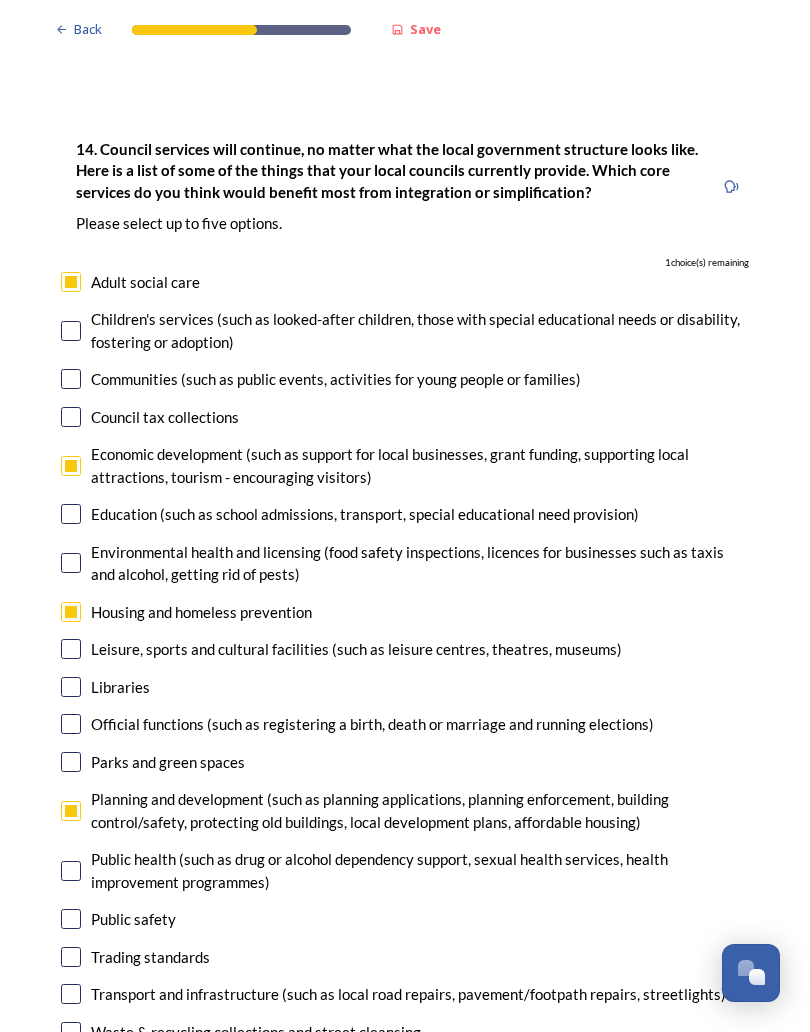click at bounding box center (71, 1069) 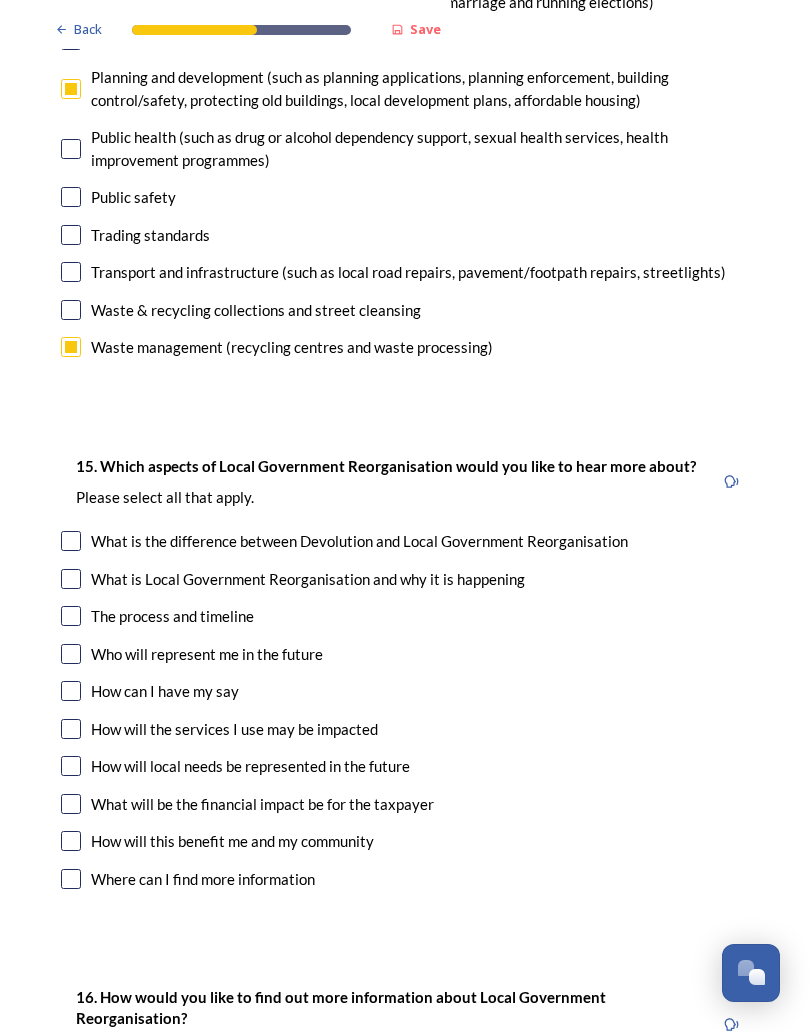 scroll, scrollTop: 5455, scrollLeft: 0, axis: vertical 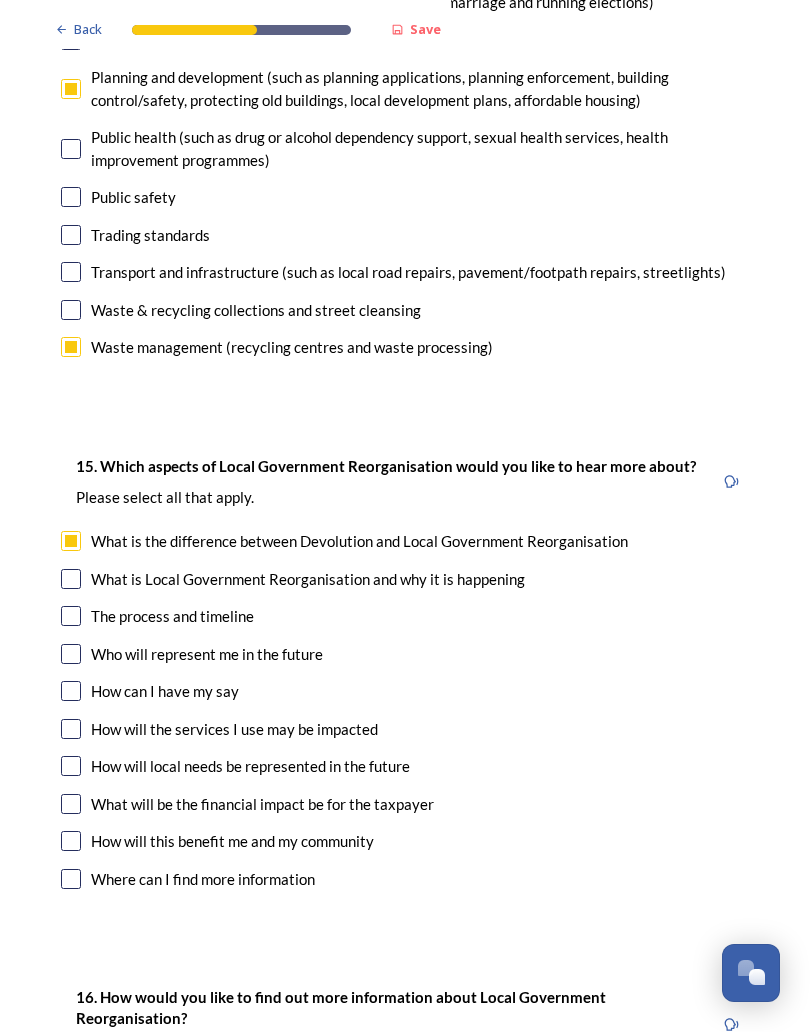 click on "Back Save Prioritising future services As explained on our  Shaping West Sussex hub , Local Government Reorganisation for West Sussex means that the county, district and borough councils will be replaced with one, or more than one, single-tier council (referred to as a unitary council) to deliver all your services.  Options currently being explored within West Sussex are detailed on our  hub , but map visuals can be found below. A single county unitary , bringing the County Council and all seven District and Borough Councils services together to form a new unitary council for West Sussex. Single unitary model (You can enlarge this map by clicking on the square expand icon in the top right of the image) Two unitary option, variation 1  -   one unitary combining Arun, Chichester and Worthing footprints and one unitary combining Adur, Crawley, Horsham, and Mid-Sussex footprints. Two unitary model variation 1 (You can enlarge this map by clicking on the square expand icon in the top right of the image) * Other 0" at bounding box center (405, -1961) 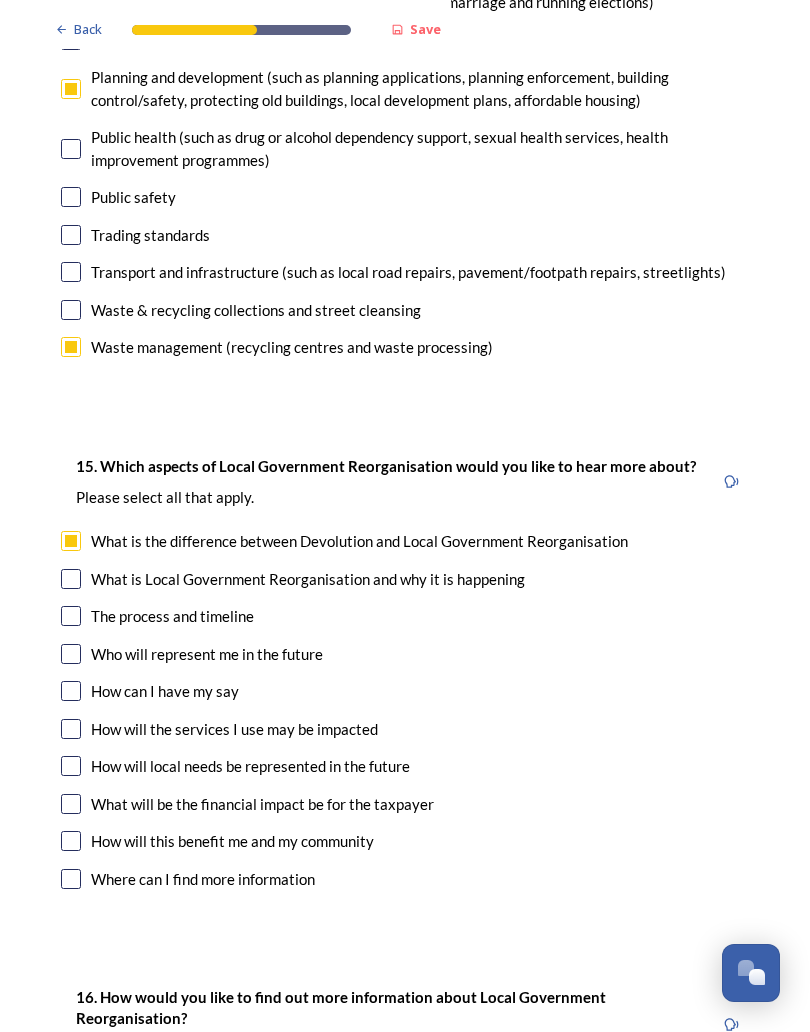 click at bounding box center (71, 766) 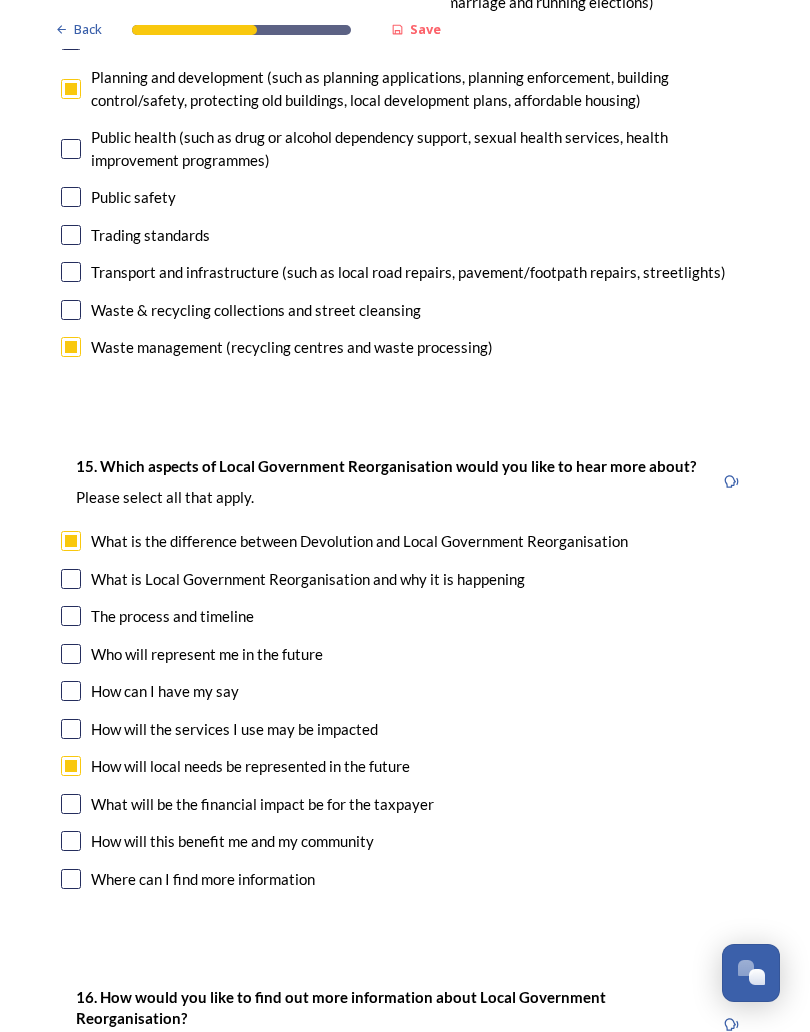 click at bounding box center [71, 841] 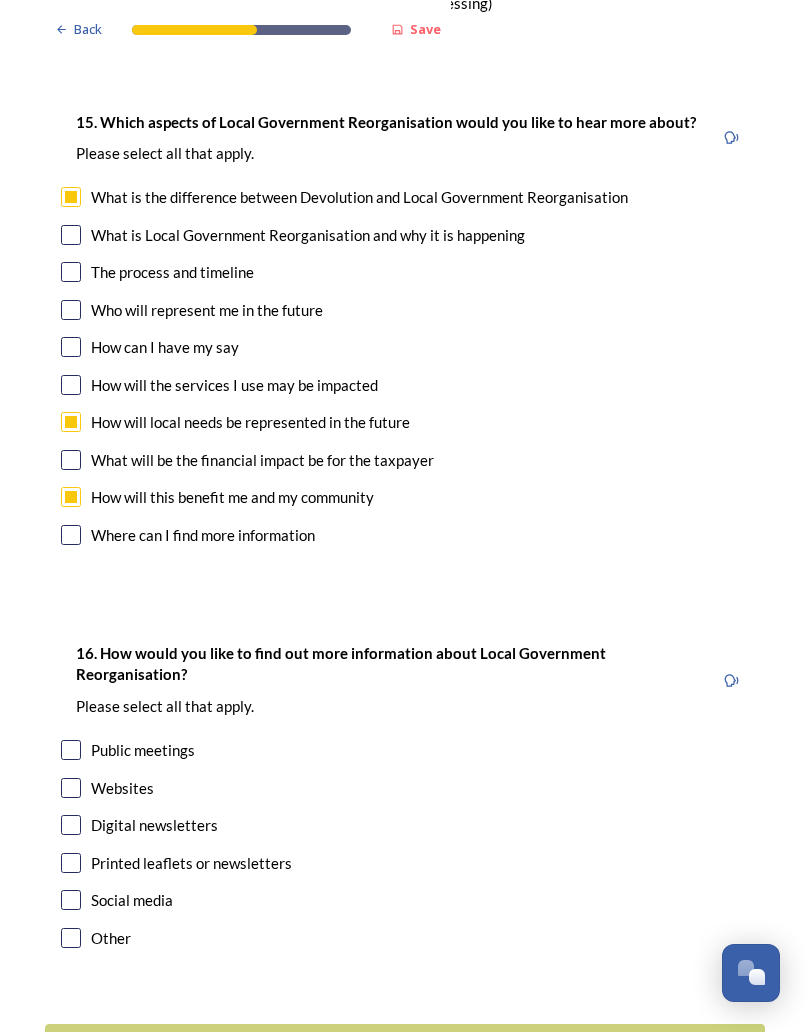 scroll, scrollTop: 5798, scrollLeft: 0, axis: vertical 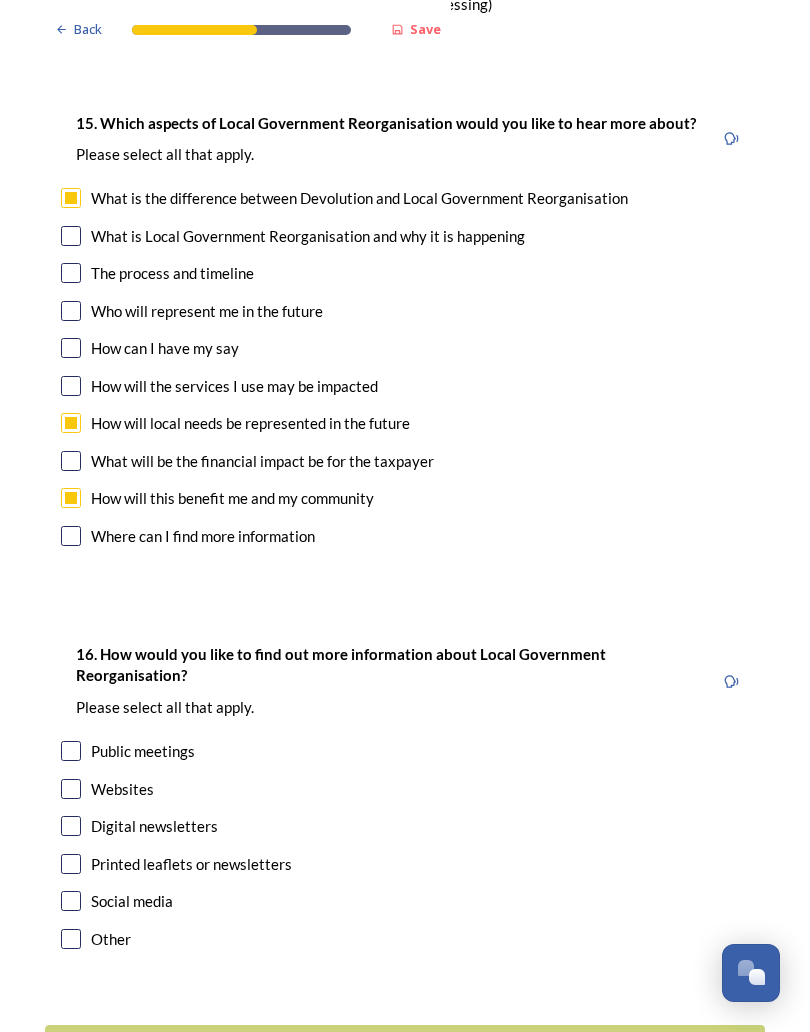 click at bounding box center (71, 826) 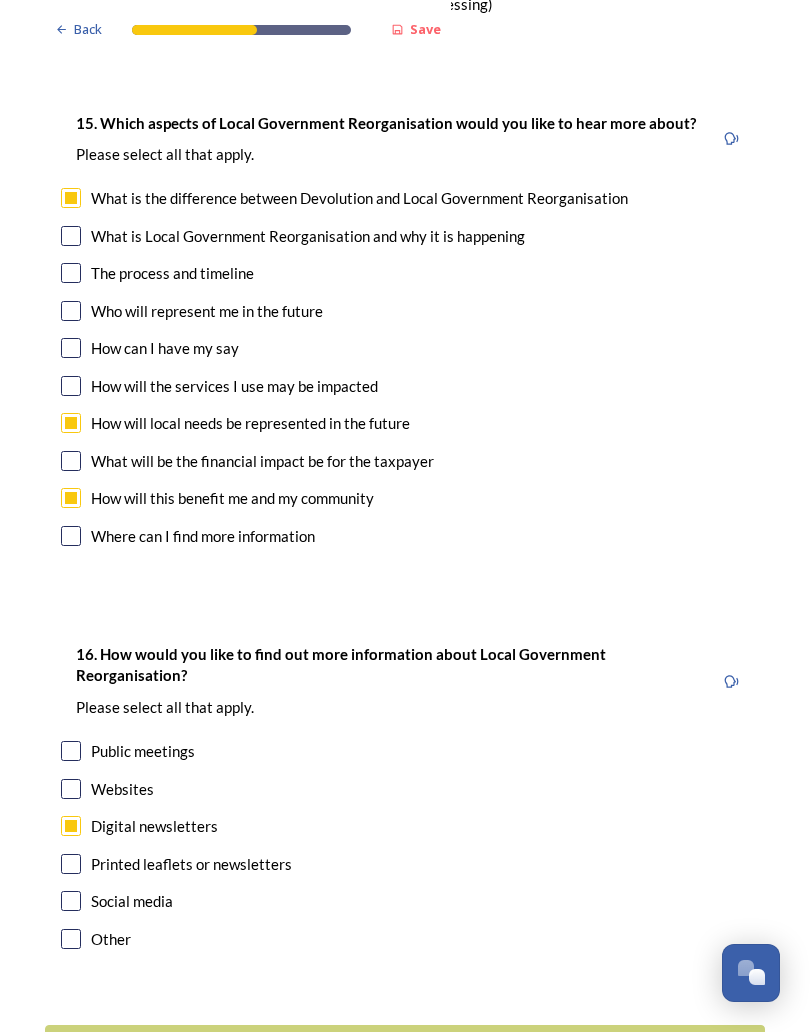 click at bounding box center [71, 789] 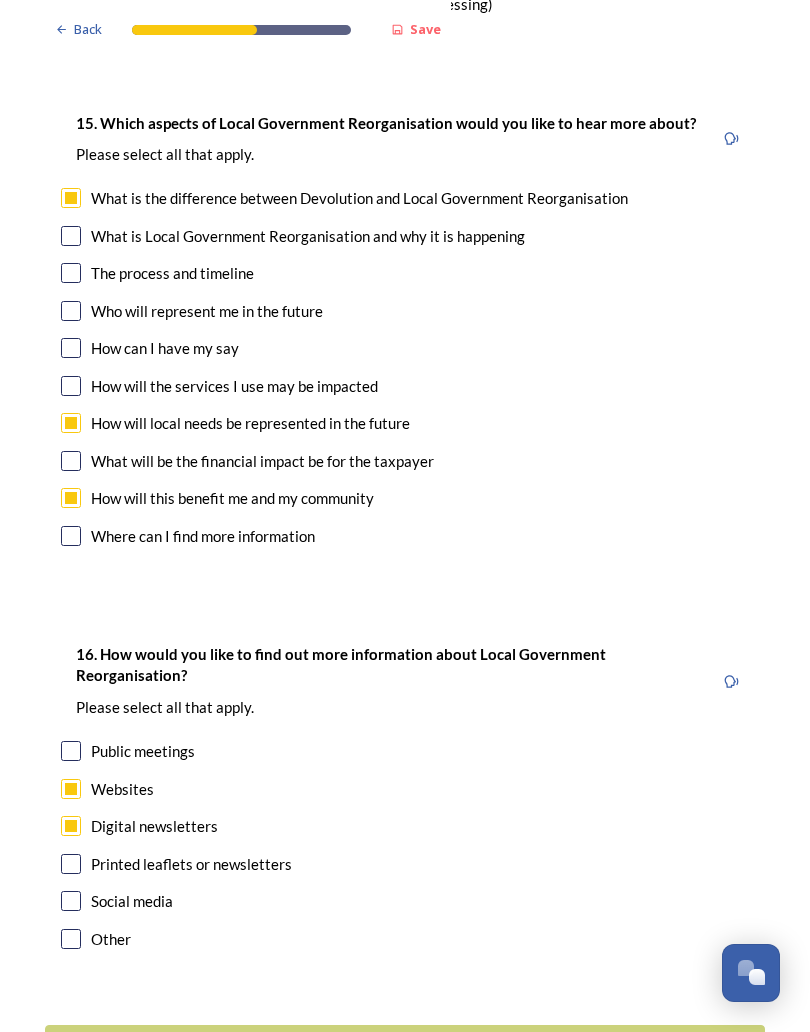 click at bounding box center [71, 789] 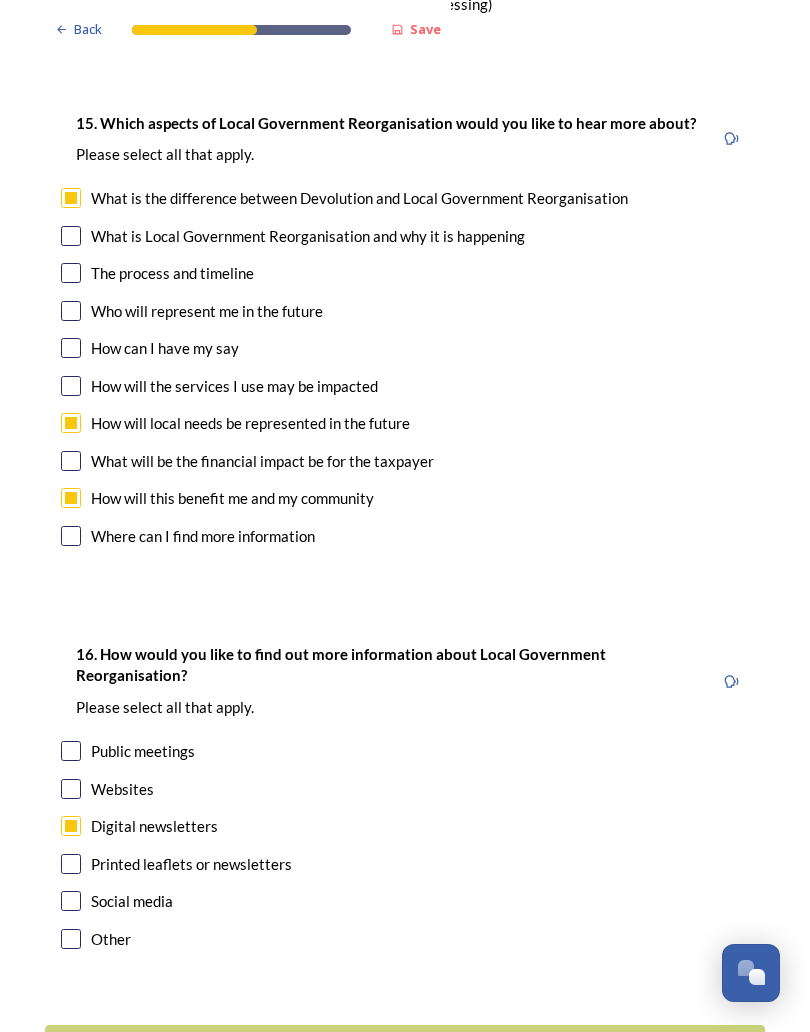 click at bounding box center (71, 751) 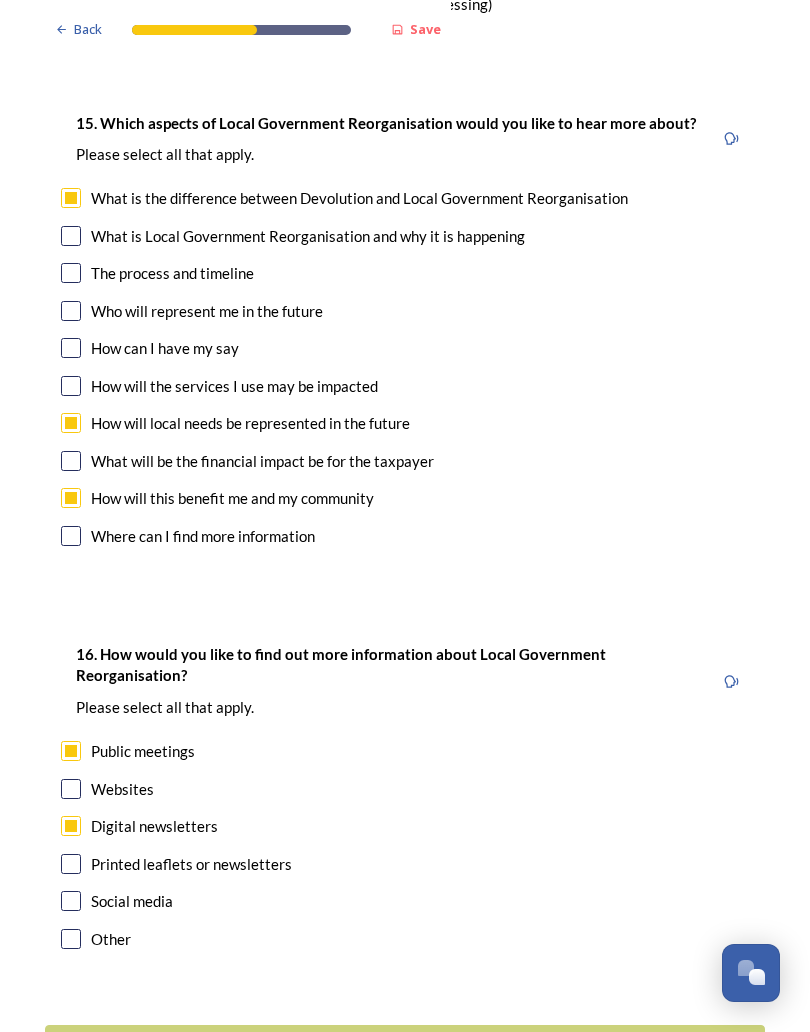 click on "Continue" at bounding box center (391, 1049) 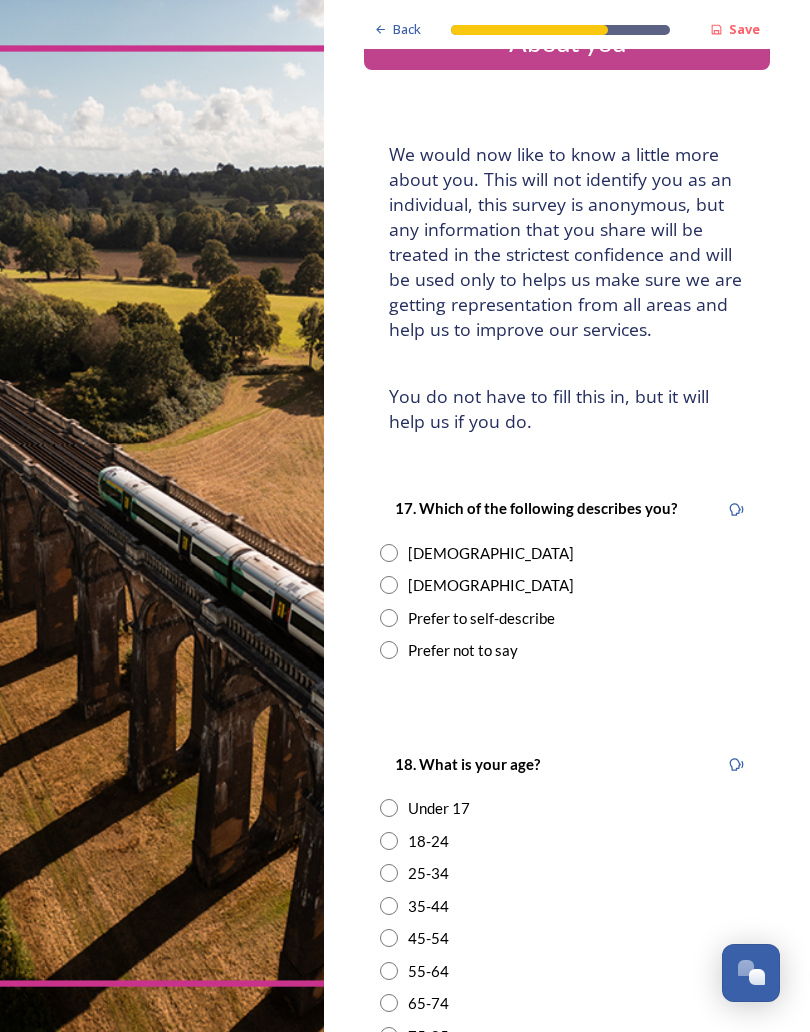 scroll, scrollTop: 55, scrollLeft: 0, axis: vertical 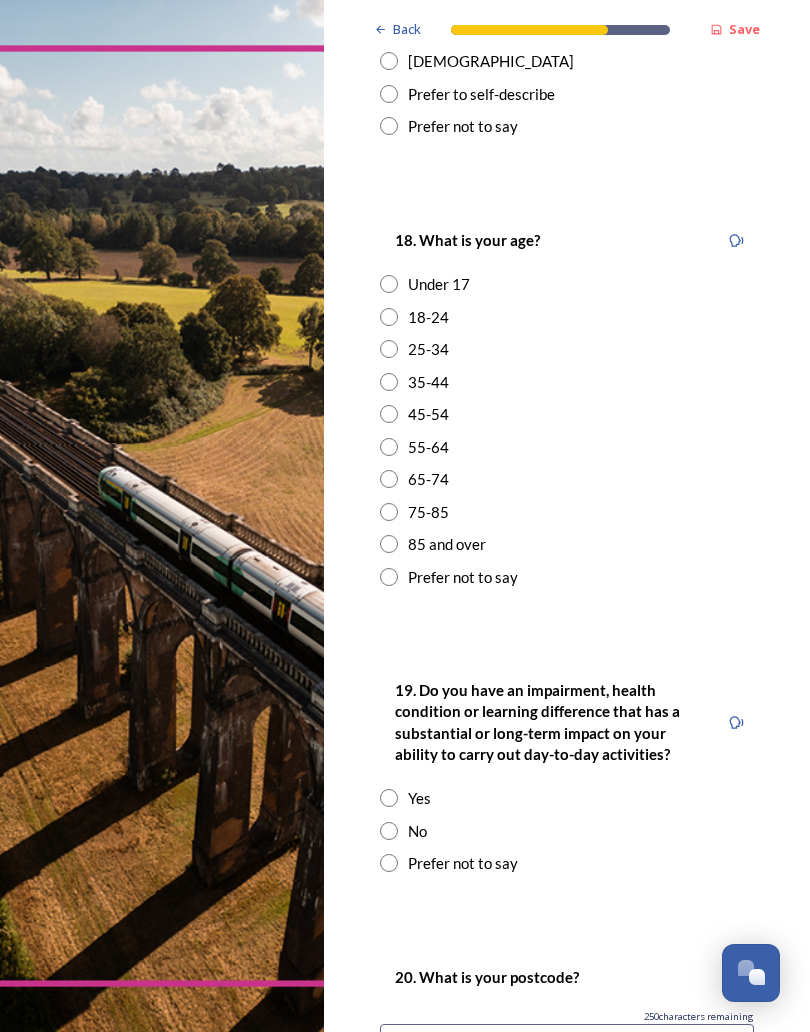 click at bounding box center (389, 447) 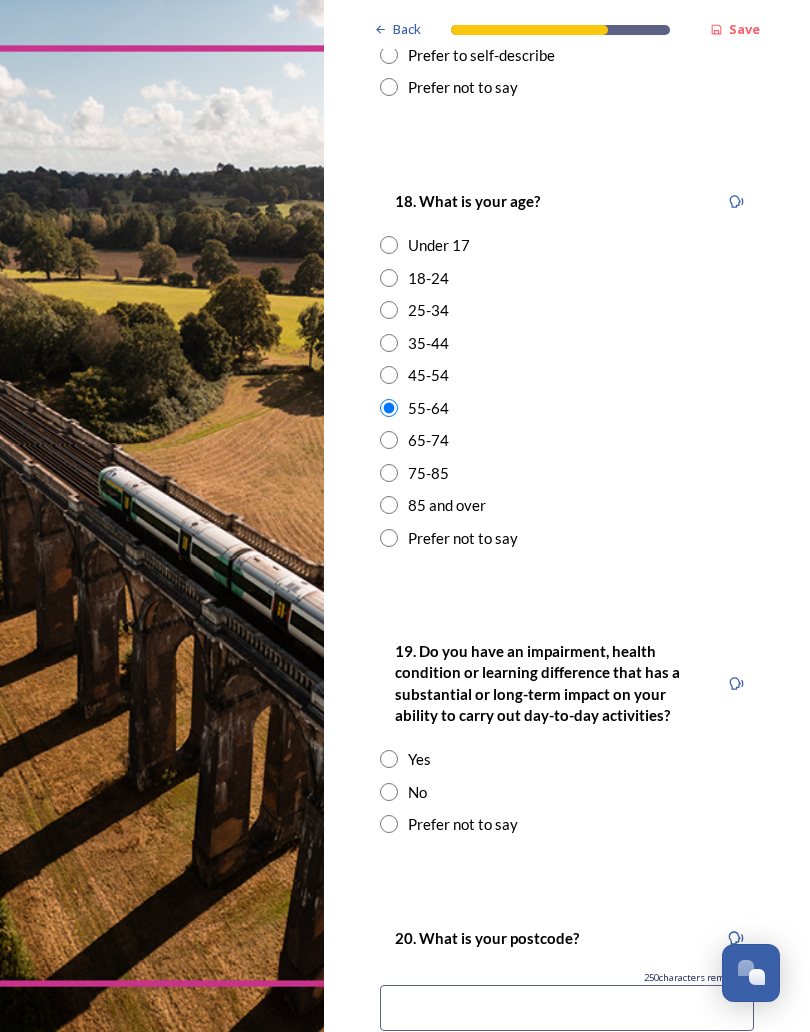 scroll, scrollTop: 618, scrollLeft: 0, axis: vertical 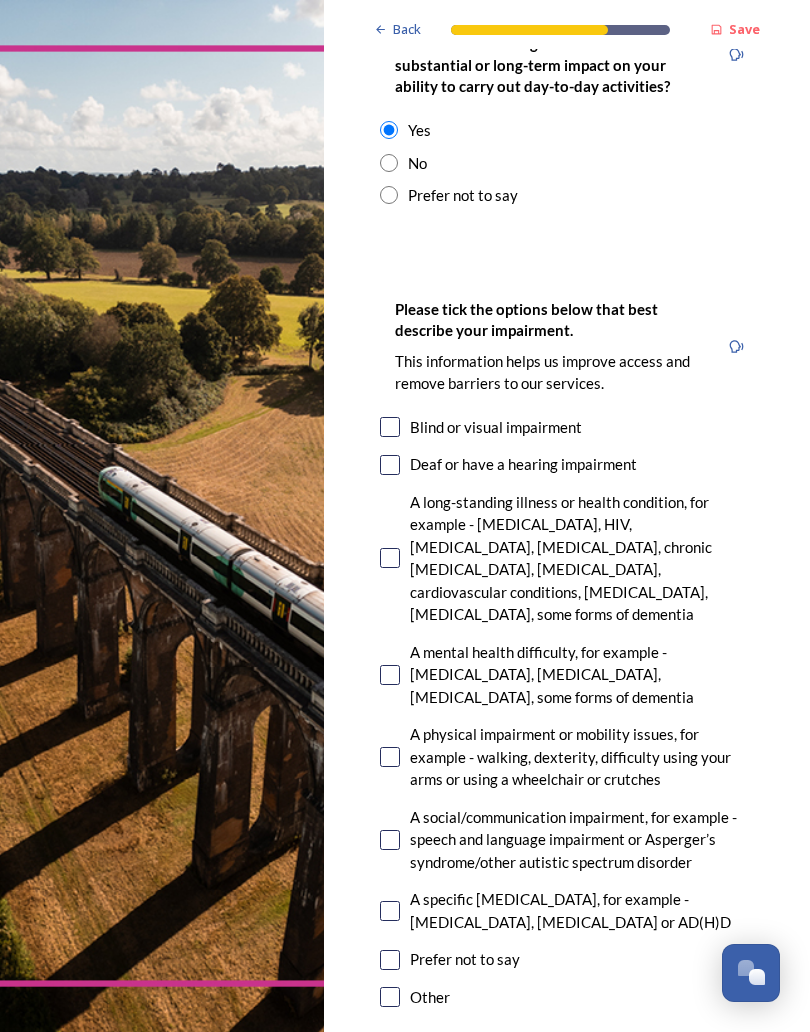 click at bounding box center (390, 558) 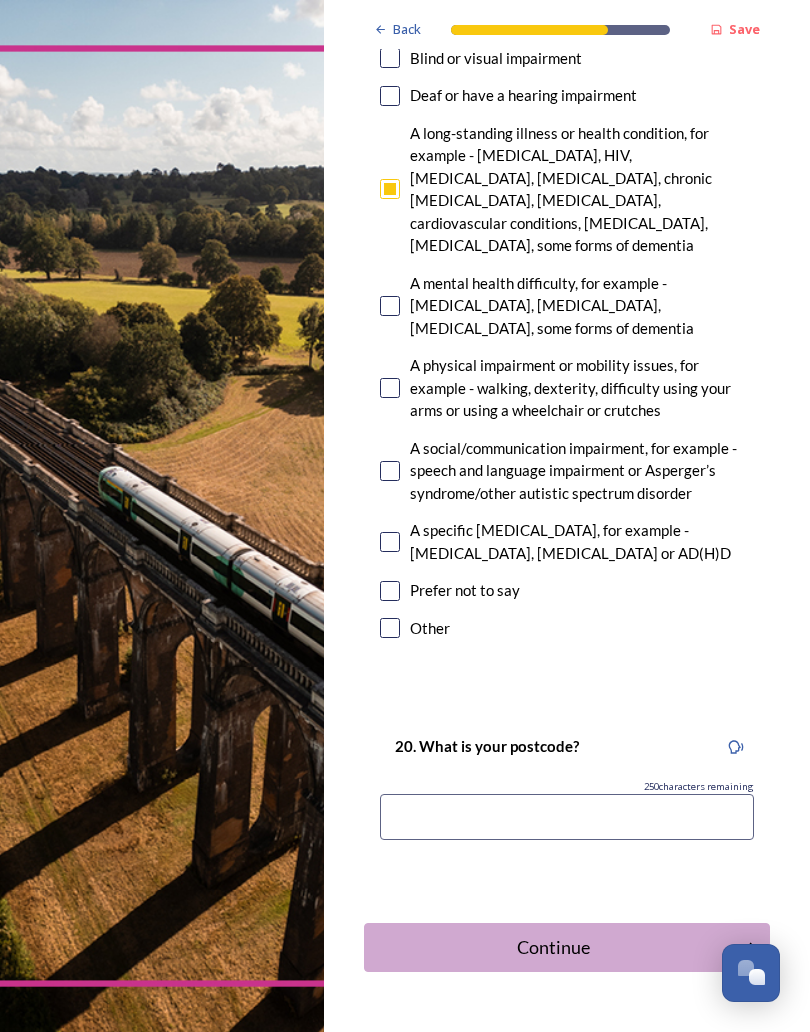 scroll, scrollTop: 1615, scrollLeft: 0, axis: vertical 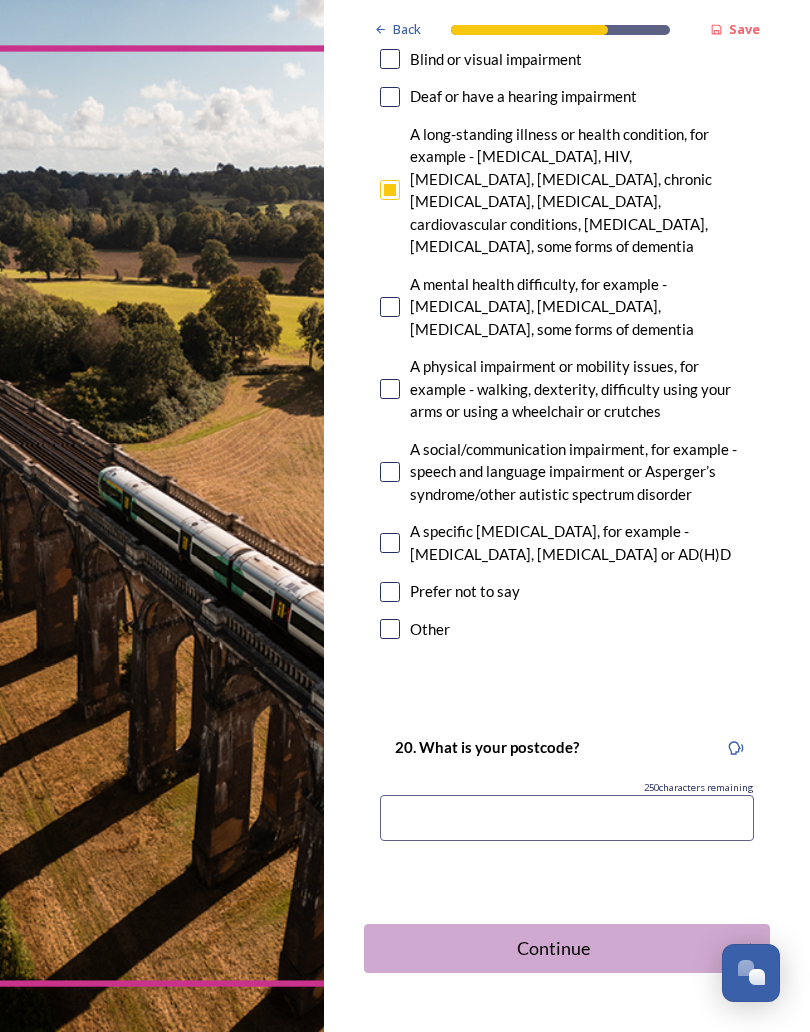 click at bounding box center (567, 818) 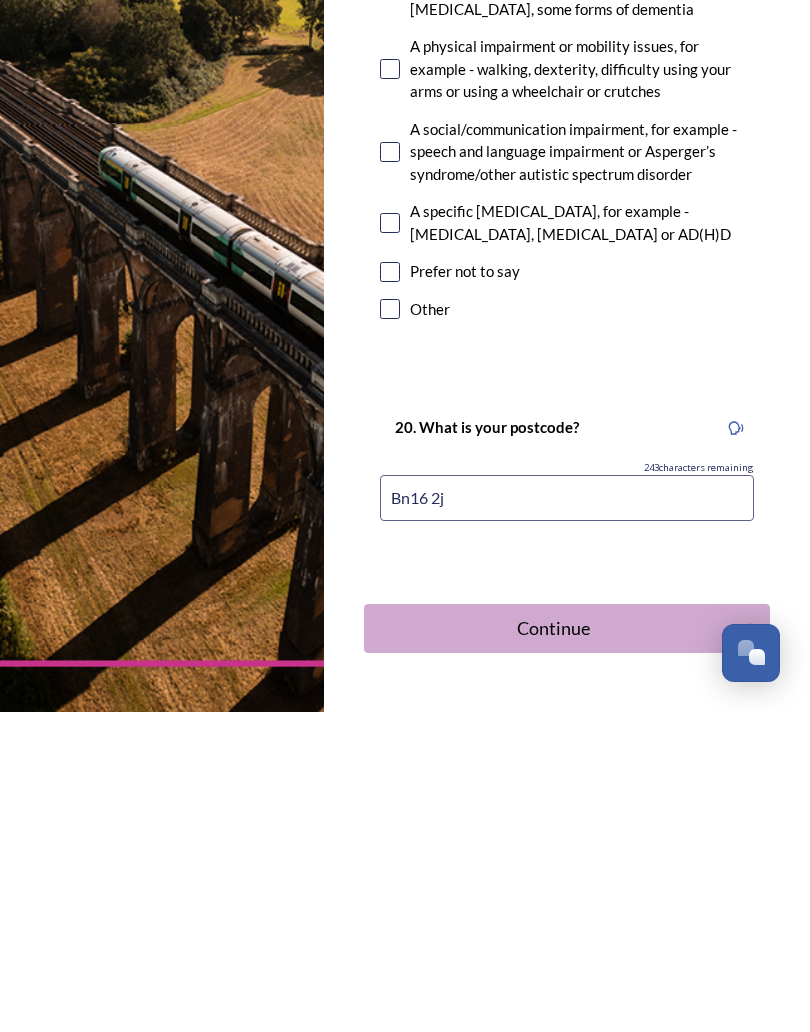 type on "Bn16 2jb" 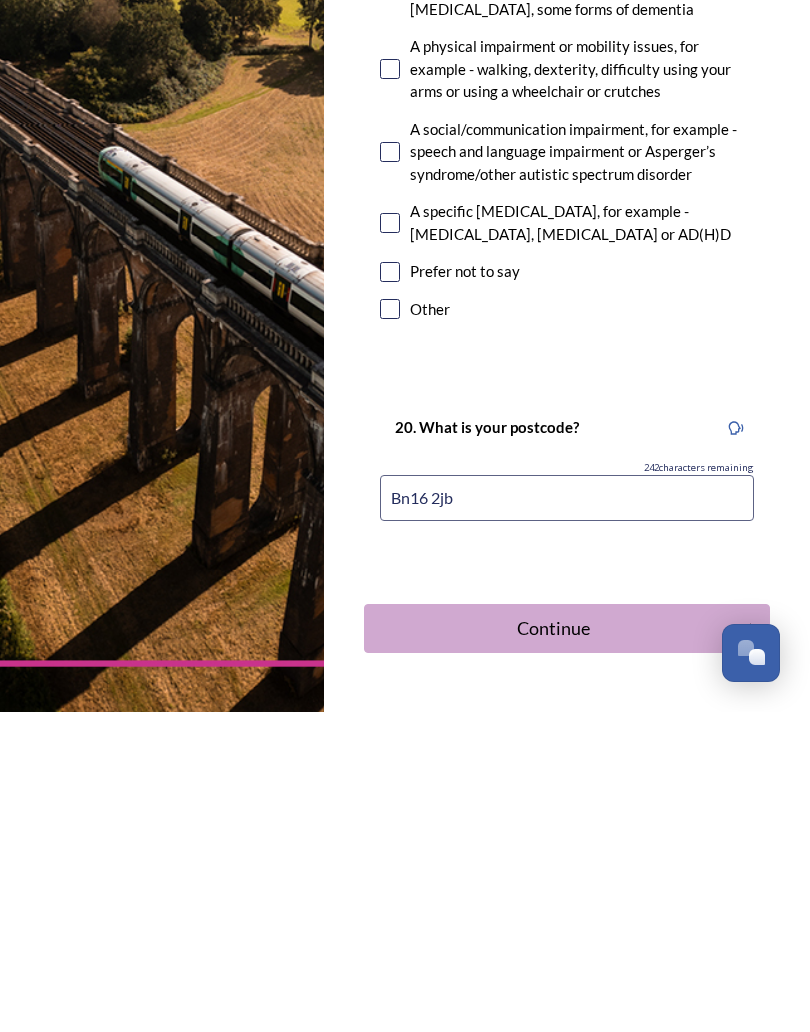 click on "Continue" at bounding box center [553, 948] 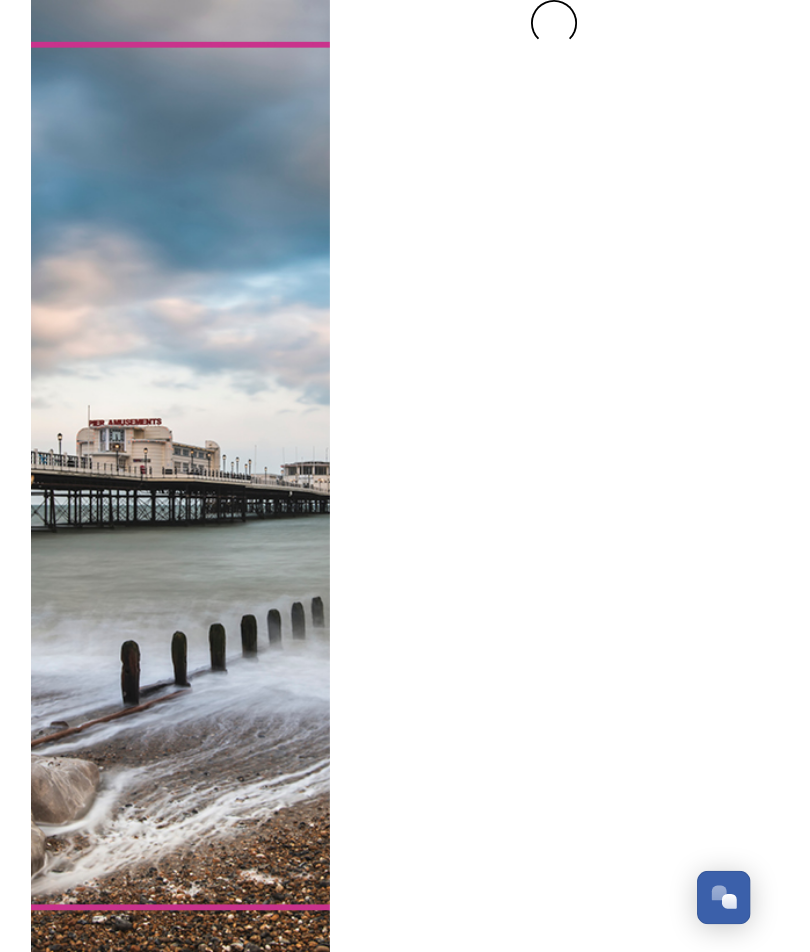 scroll, scrollTop: 0, scrollLeft: 0, axis: both 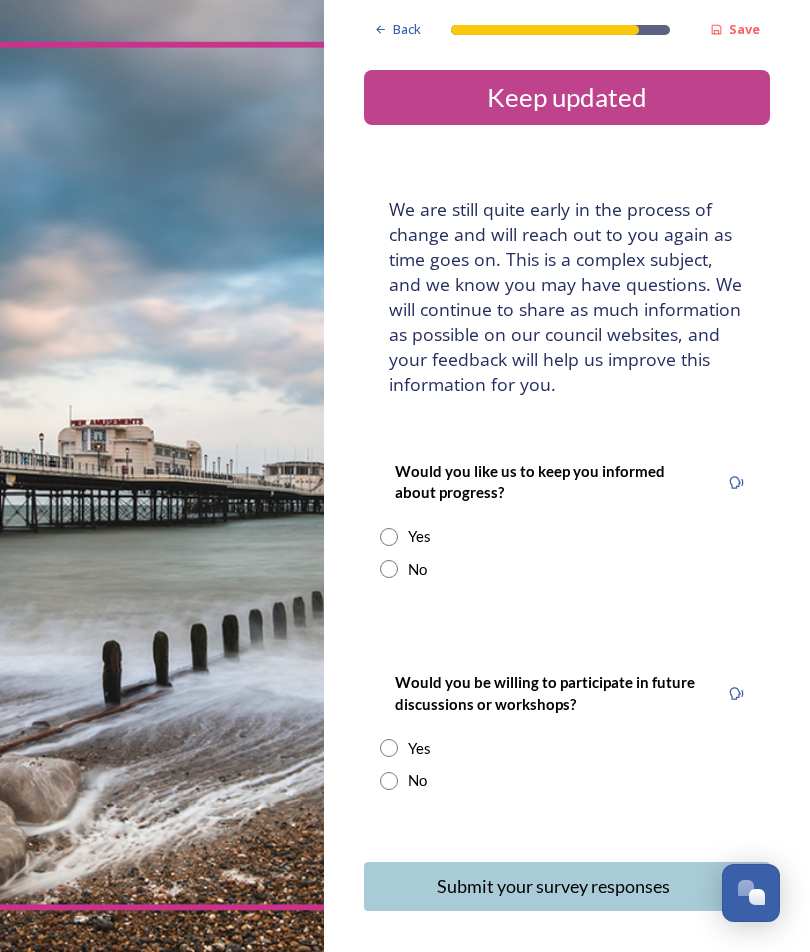 click at bounding box center [389, 537] 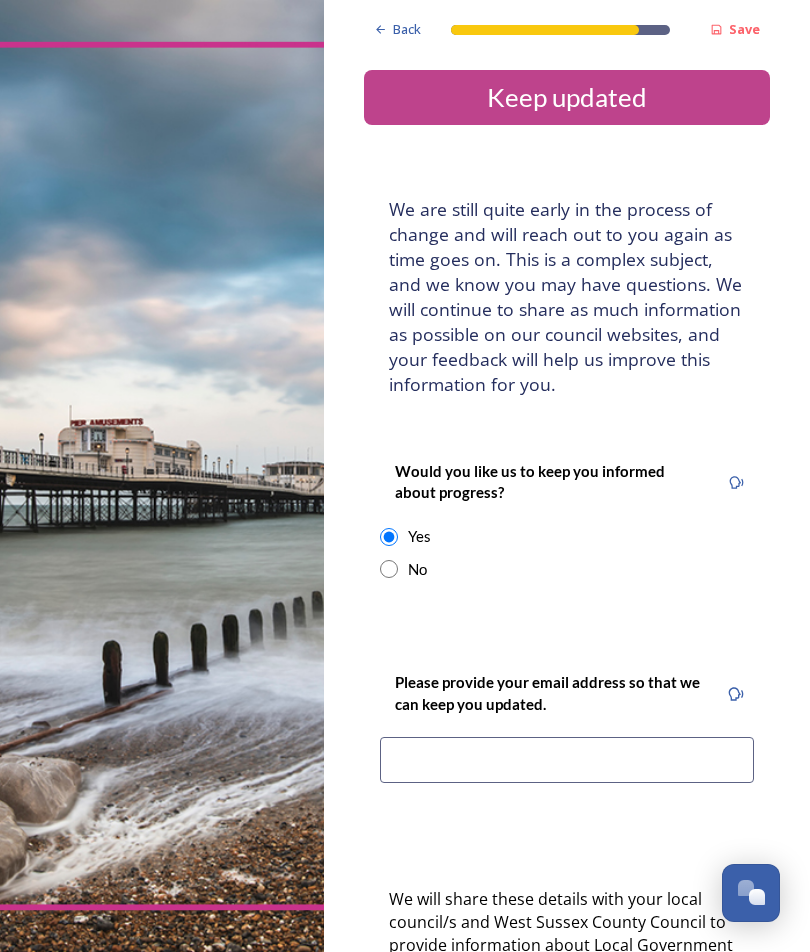 click at bounding box center [567, 760] 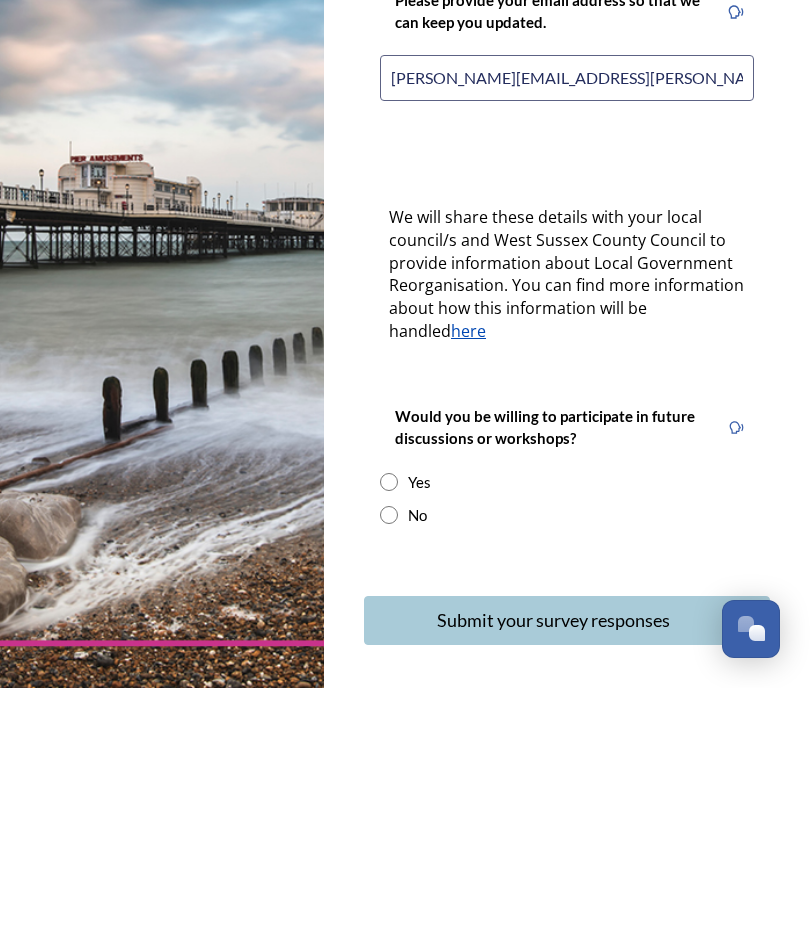 scroll, scrollTop: 417, scrollLeft: 0, axis: vertical 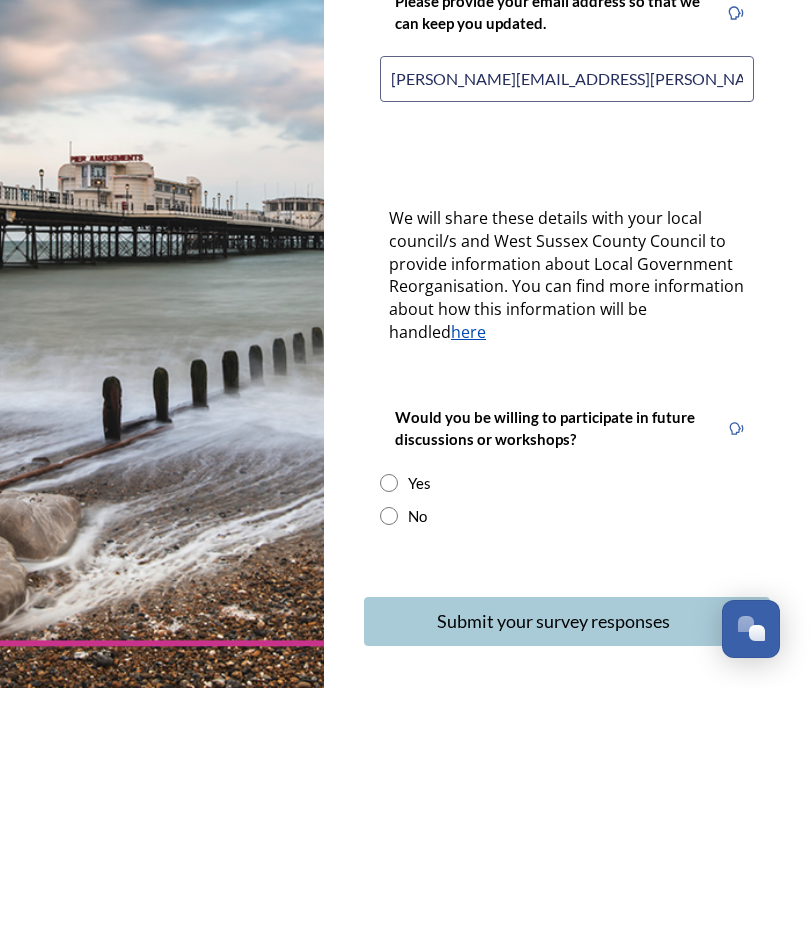 type on "Amanda.medler@outlook.com" 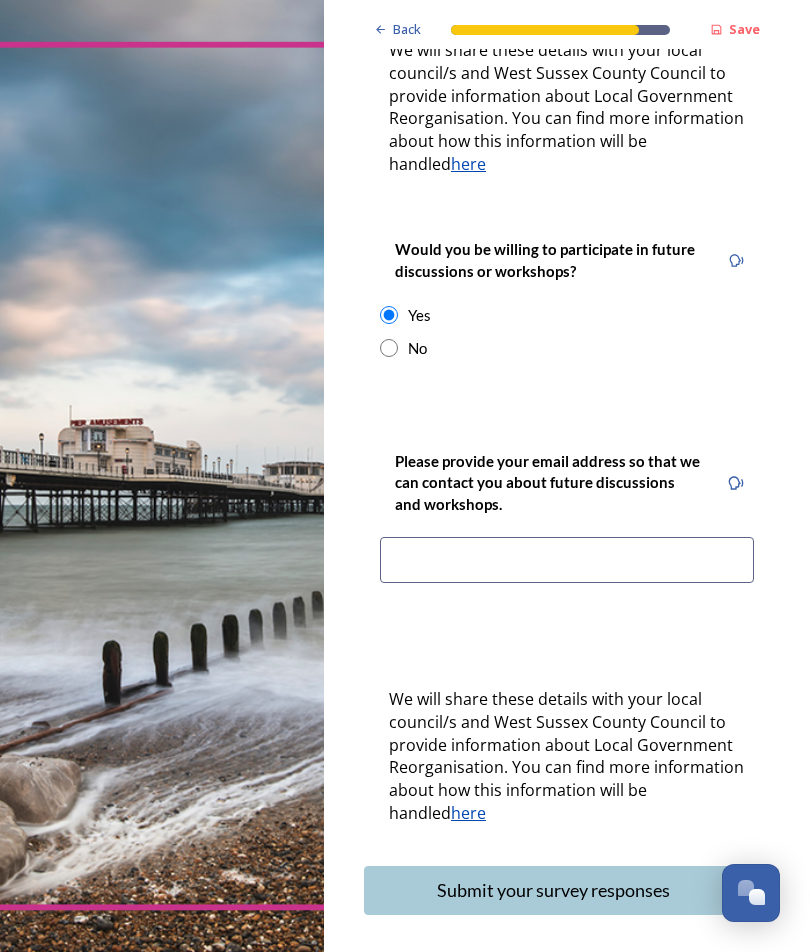 scroll, scrollTop: 848, scrollLeft: 0, axis: vertical 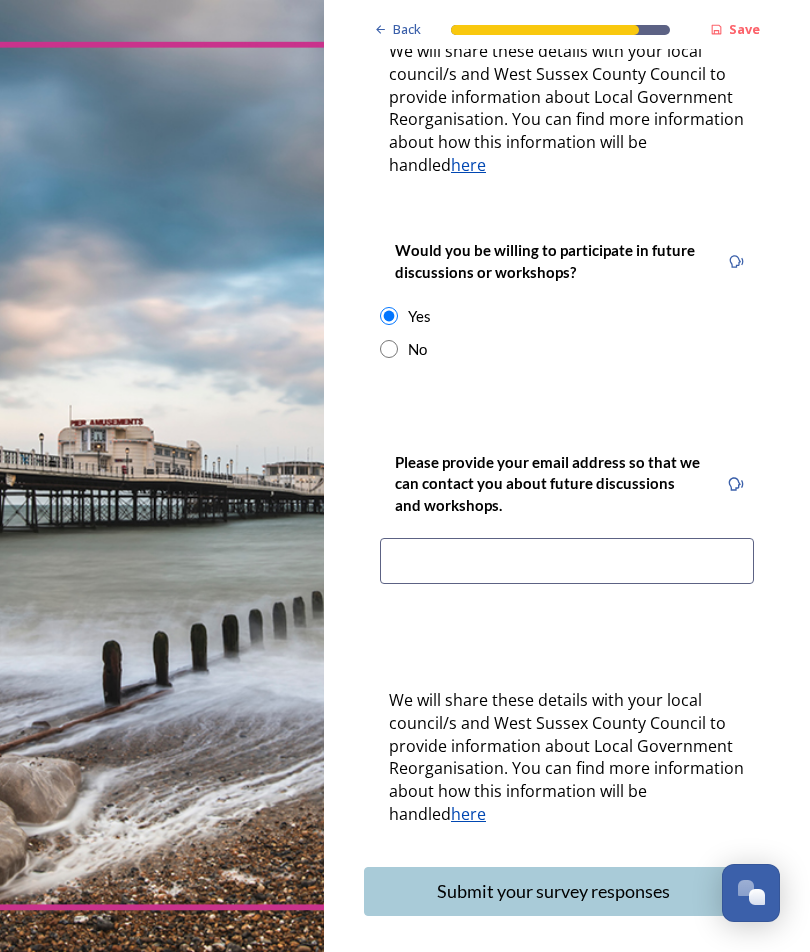 click at bounding box center (567, 561) 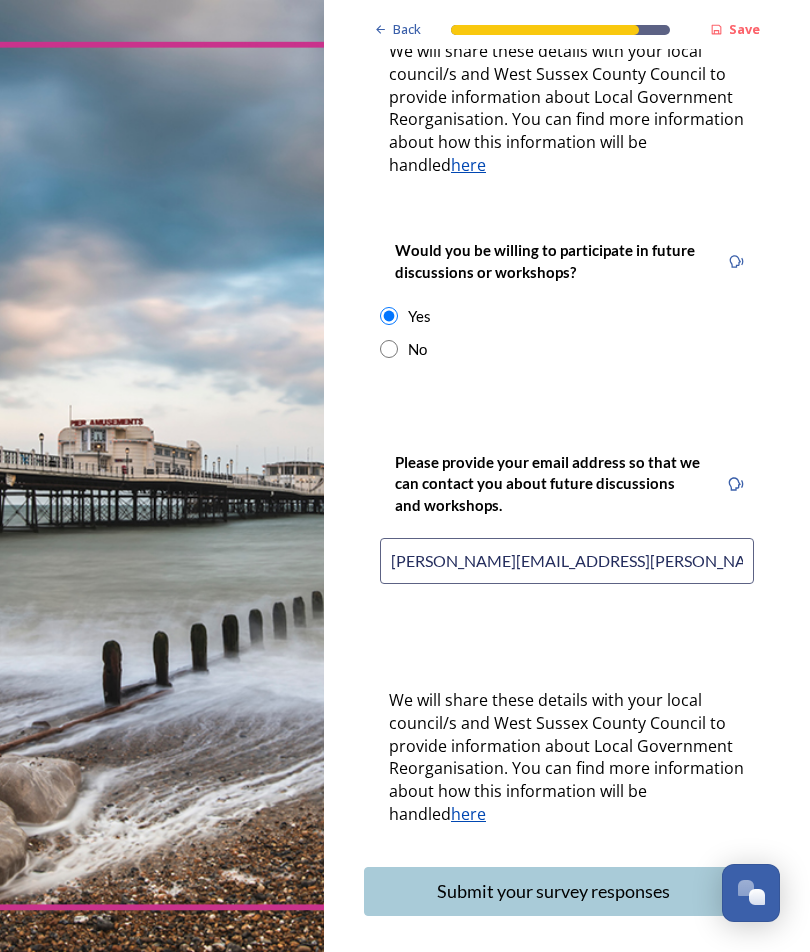 type on "Amanda.medler@outlook.com" 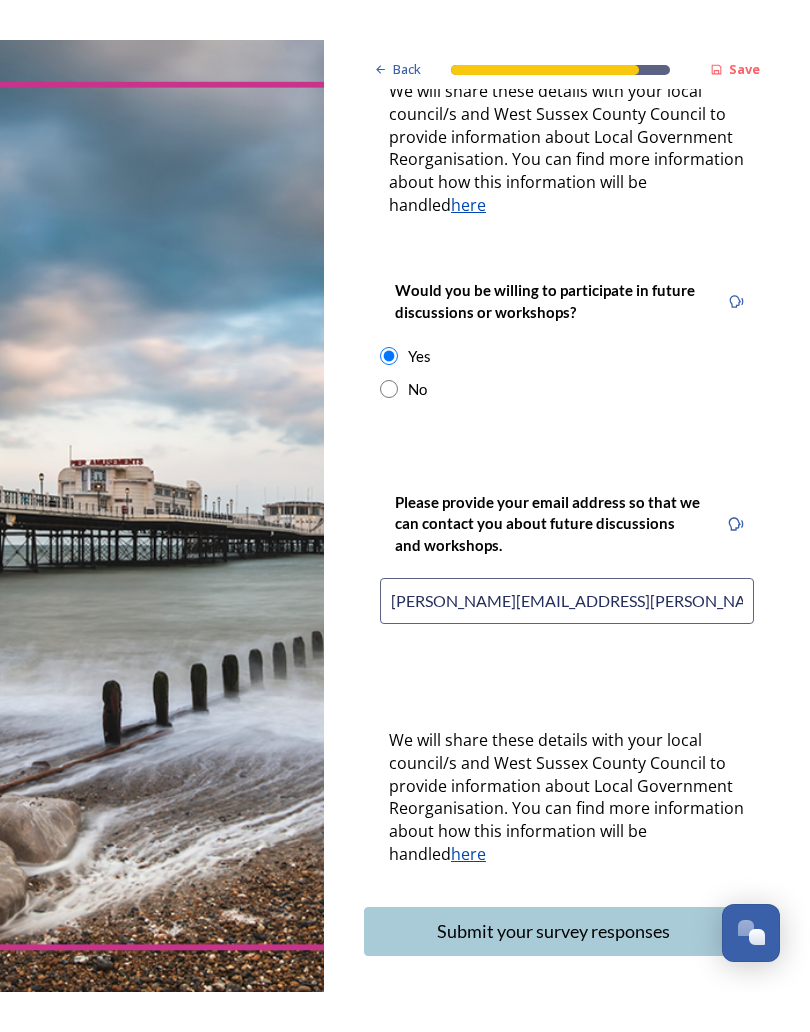 scroll, scrollTop: 0, scrollLeft: 0, axis: both 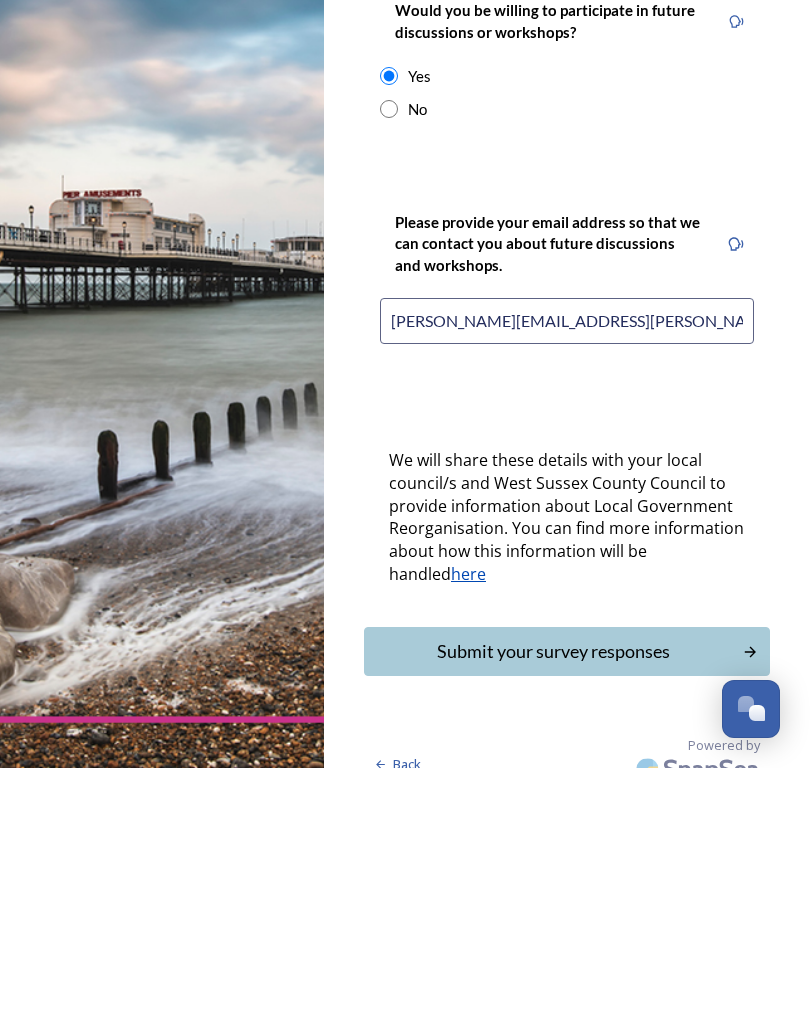 click on "Submit your survey responses" at bounding box center (553, 915) 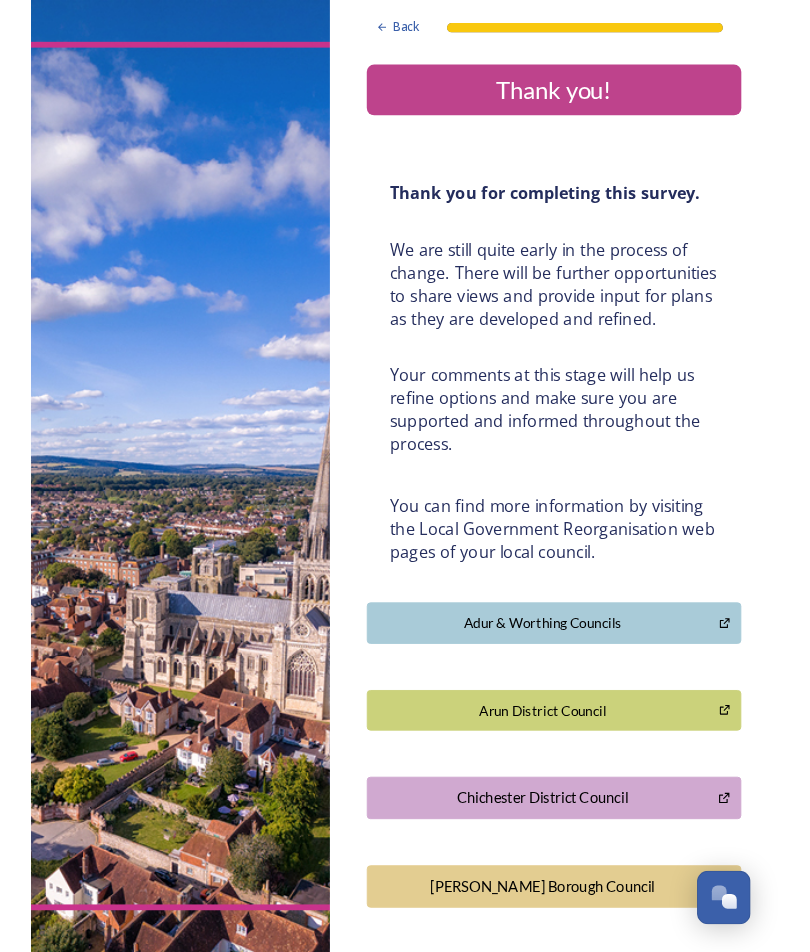 scroll, scrollTop: 0, scrollLeft: 0, axis: both 